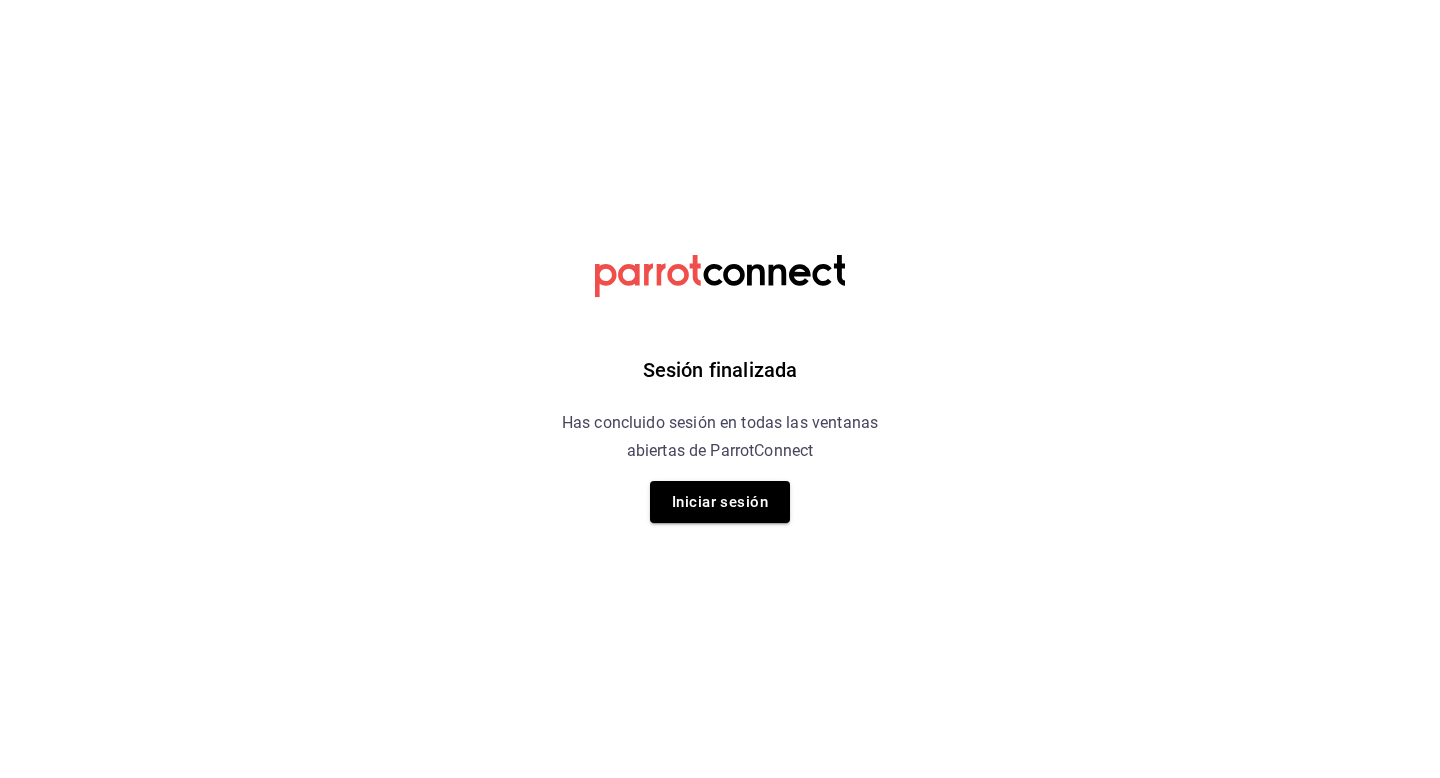 scroll, scrollTop: 0, scrollLeft: 0, axis: both 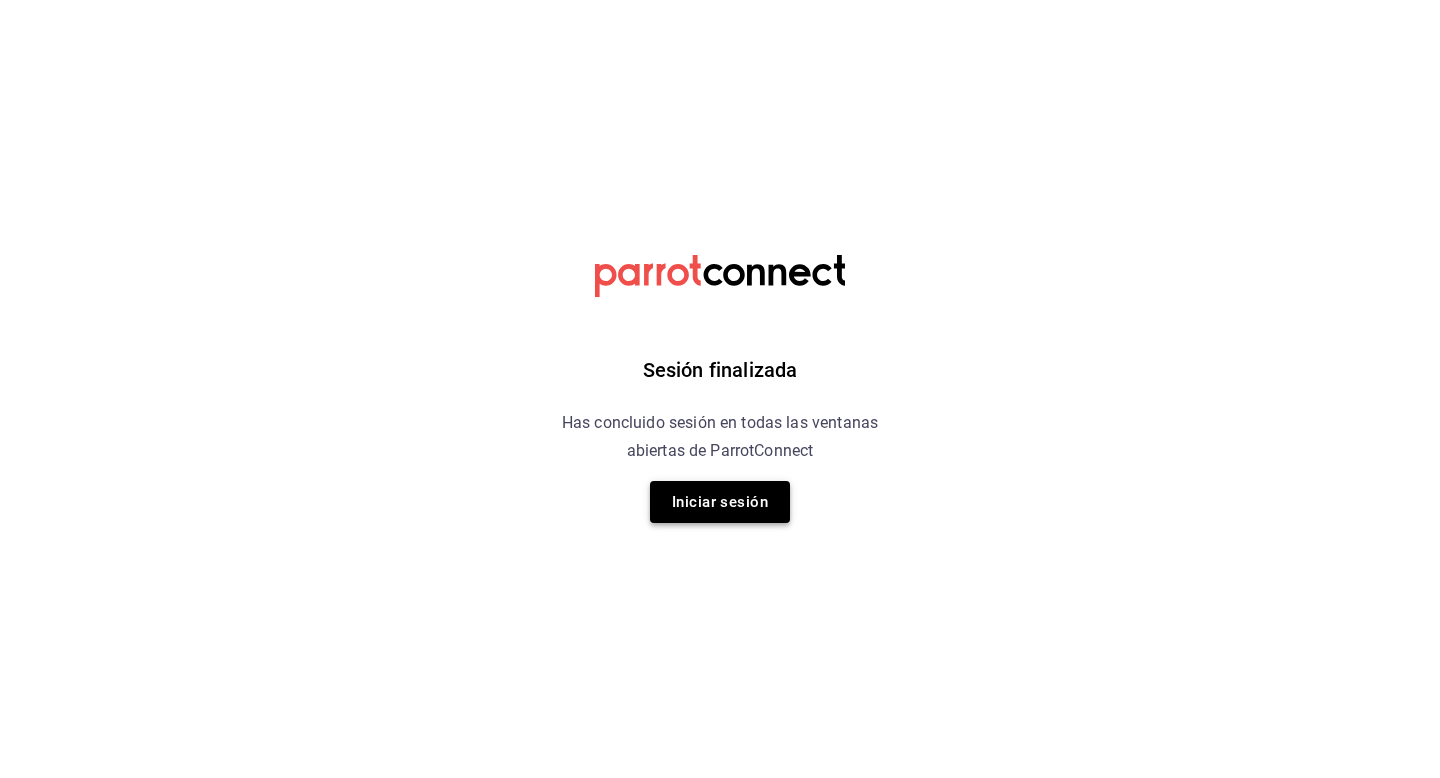 click on "Iniciar sesión" at bounding box center (720, 502) 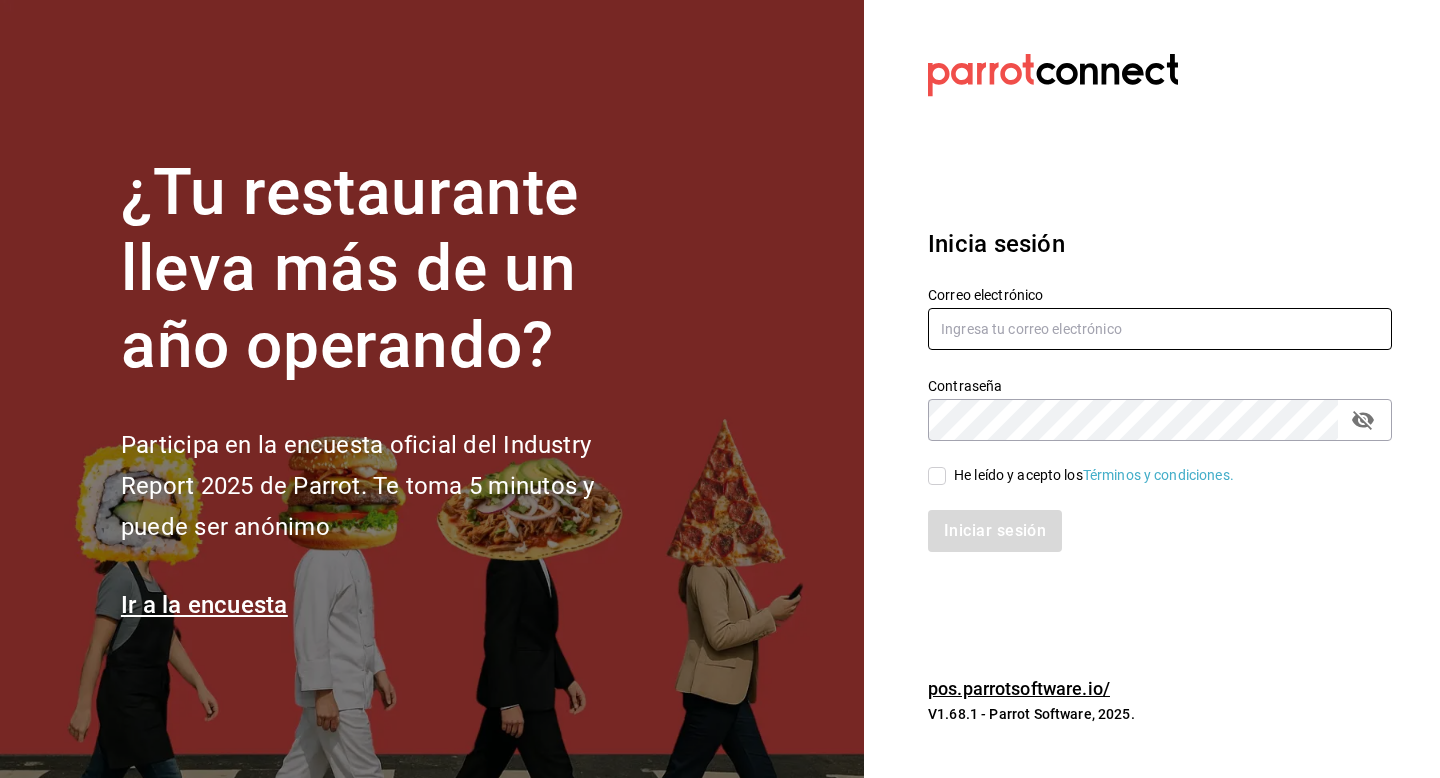 type on "[USERNAME]@[EXAMPLE.COM]" 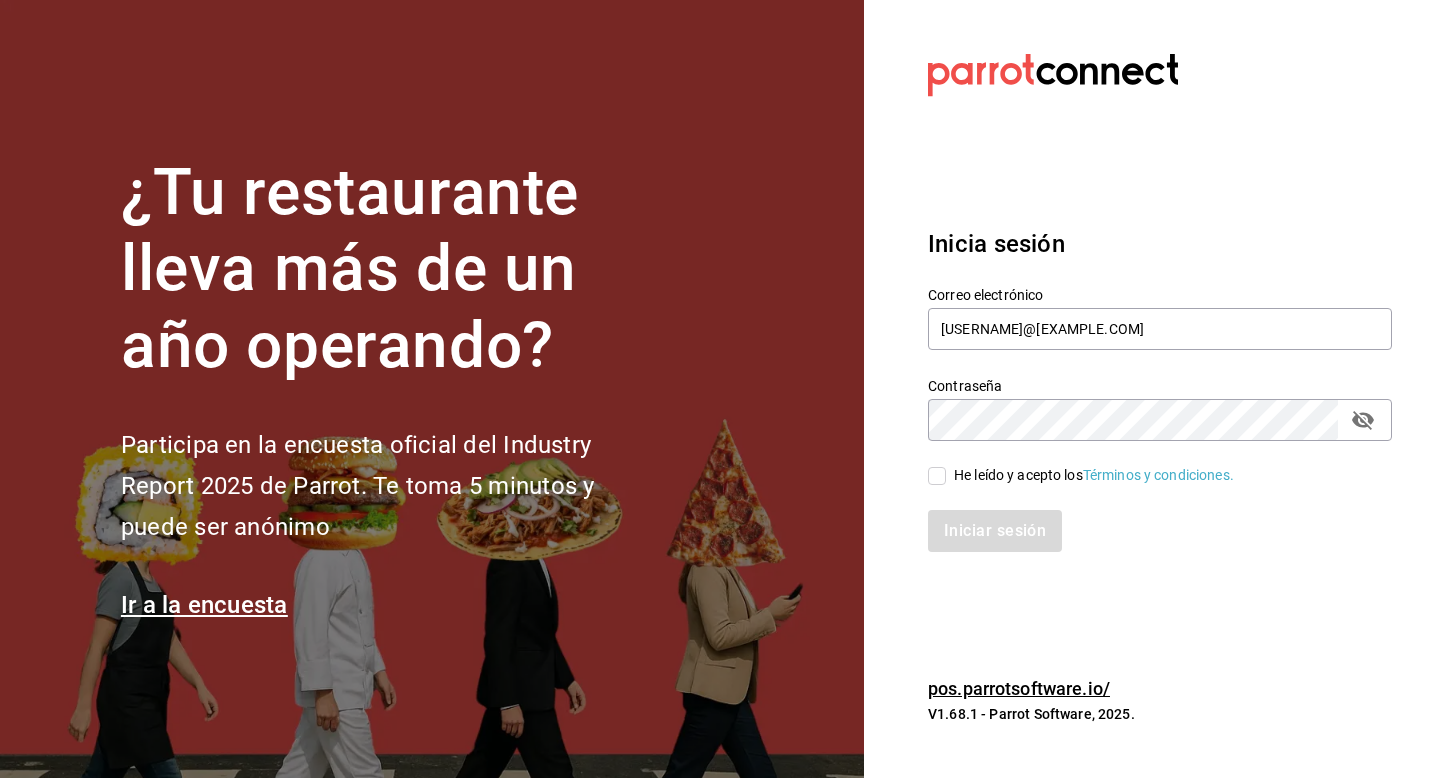 click on "He leído y acepto los  Términos y condiciones." at bounding box center (937, 476) 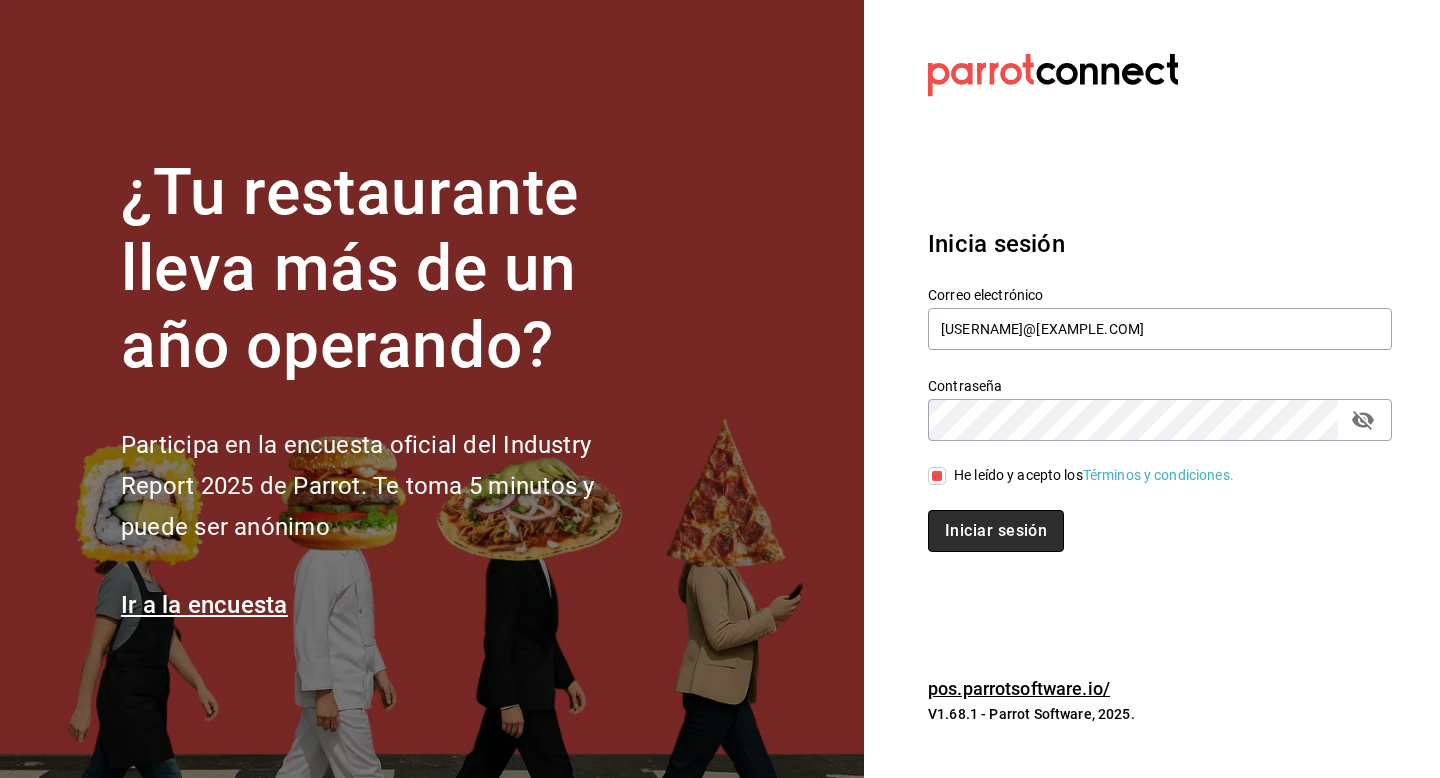 click on "Iniciar sesión" at bounding box center (996, 531) 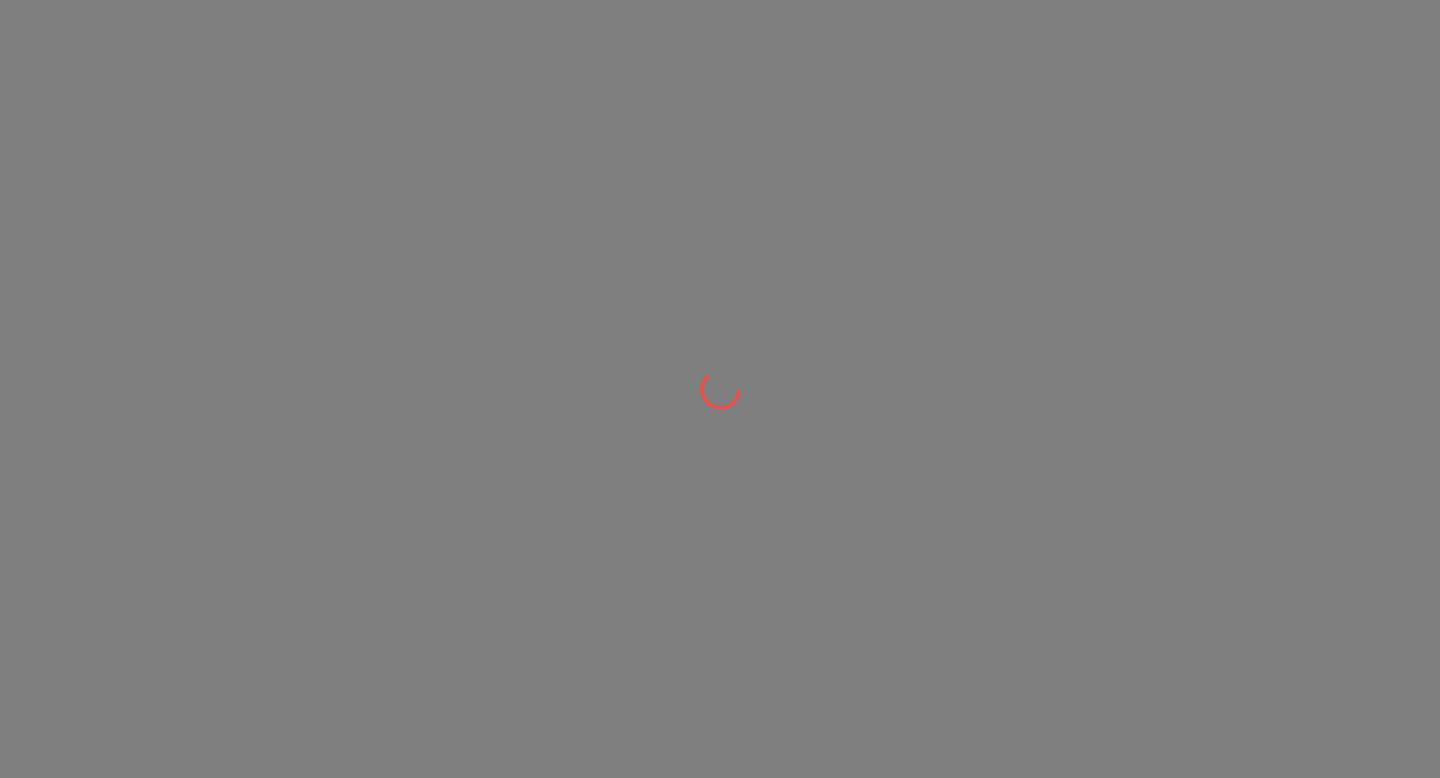 scroll, scrollTop: 0, scrollLeft: 0, axis: both 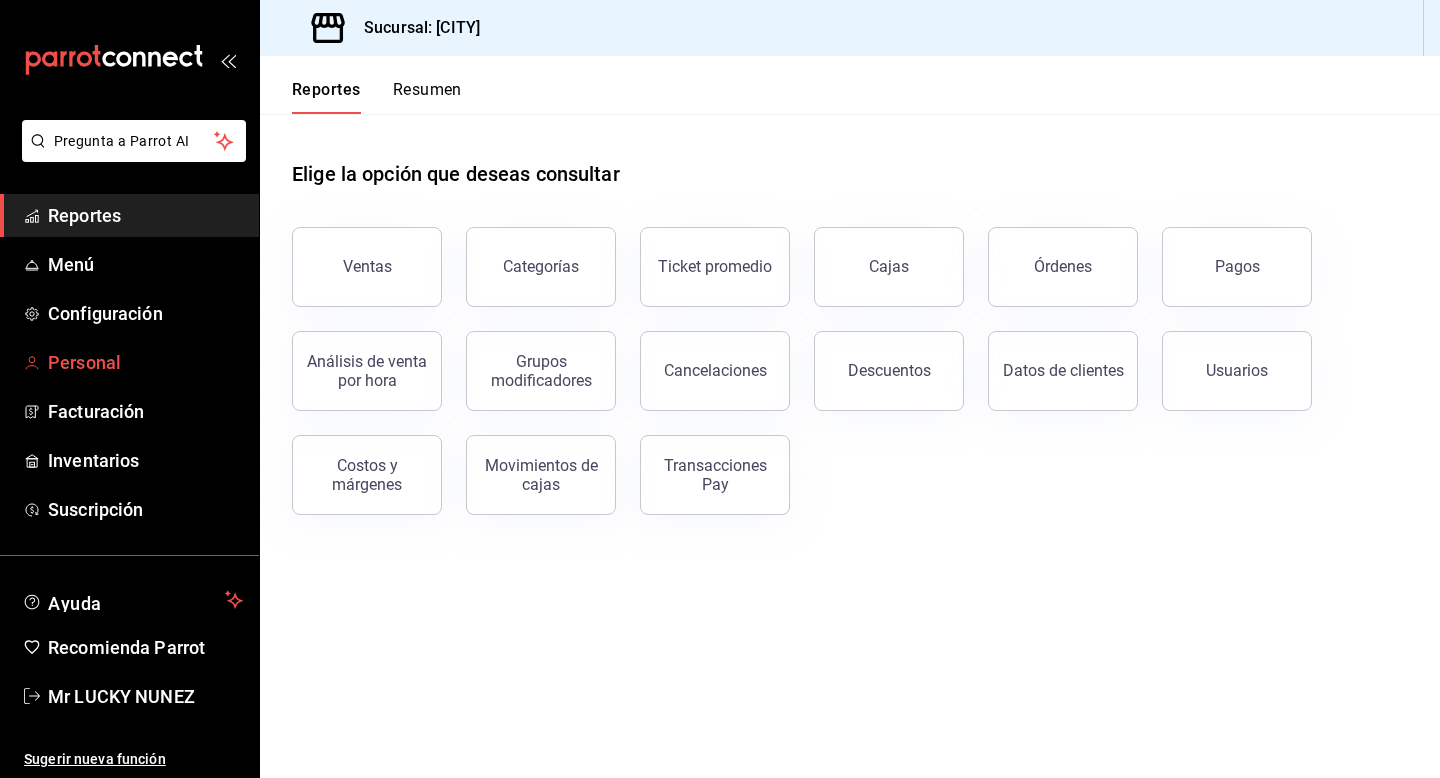 click on "Personal" at bounding box center [145, 362] 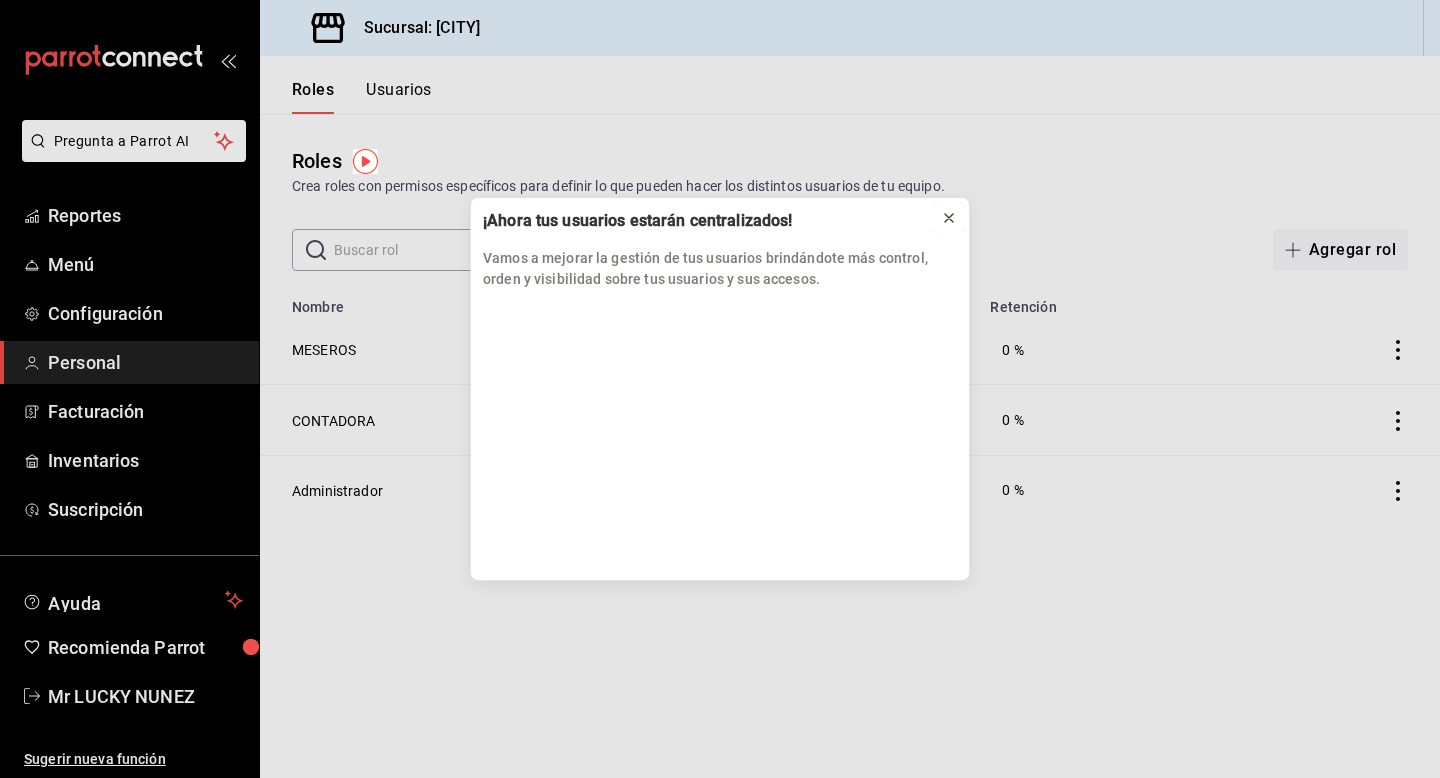 click at bounding box center (949, 218) 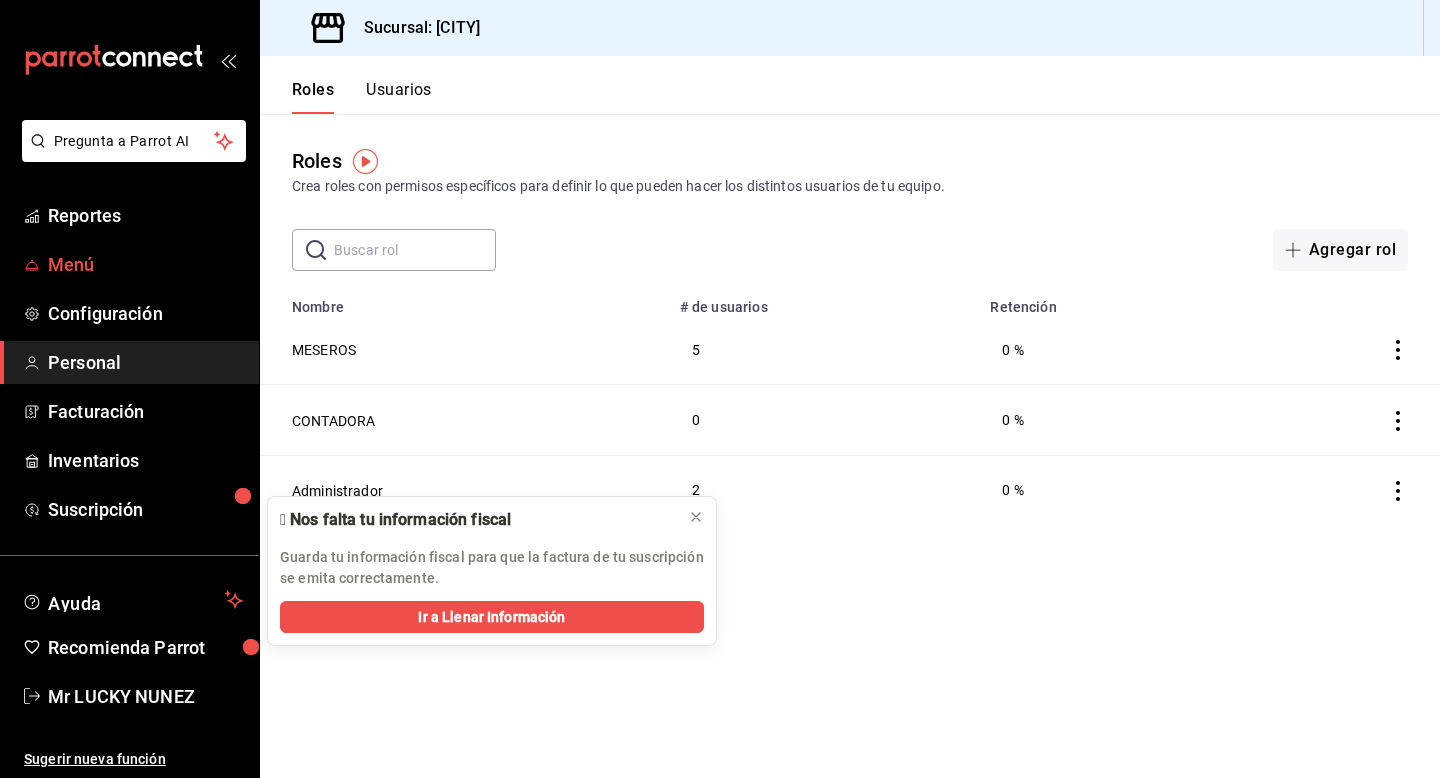 click on "Menú" at bounding box center (145, 264) 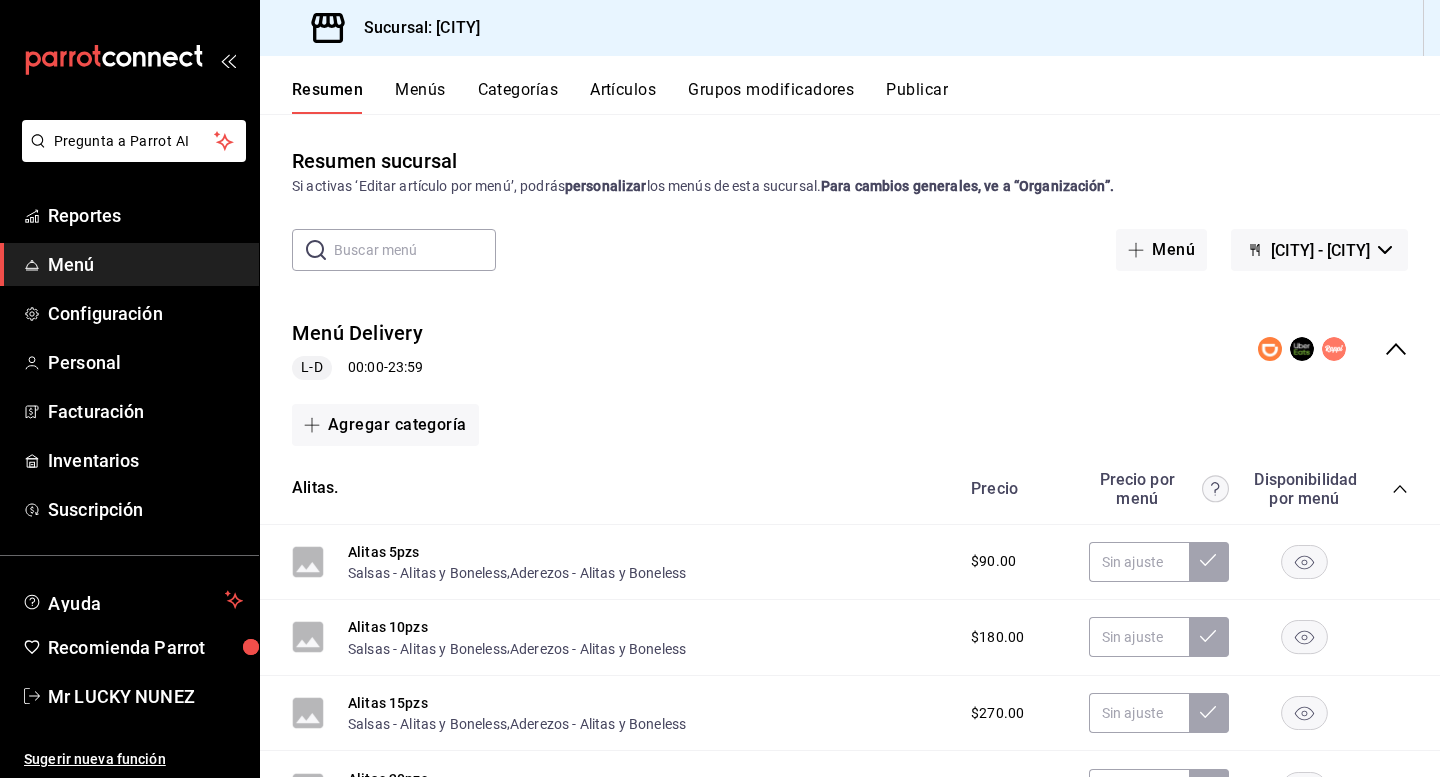 click on "Artículos" at bounding box center [623, 97] 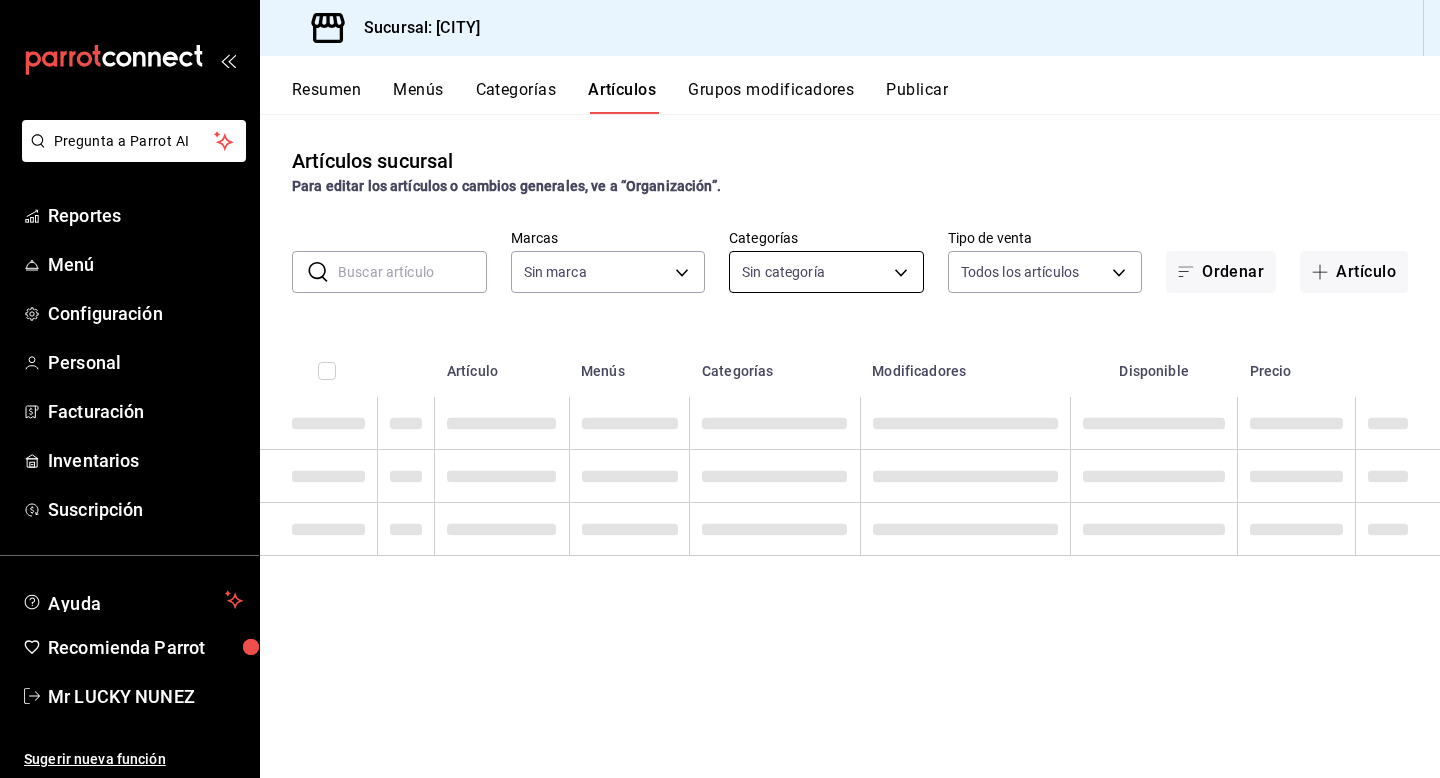 type on "9ce6cc98-2625-485e-8c58-70385095dd3a" 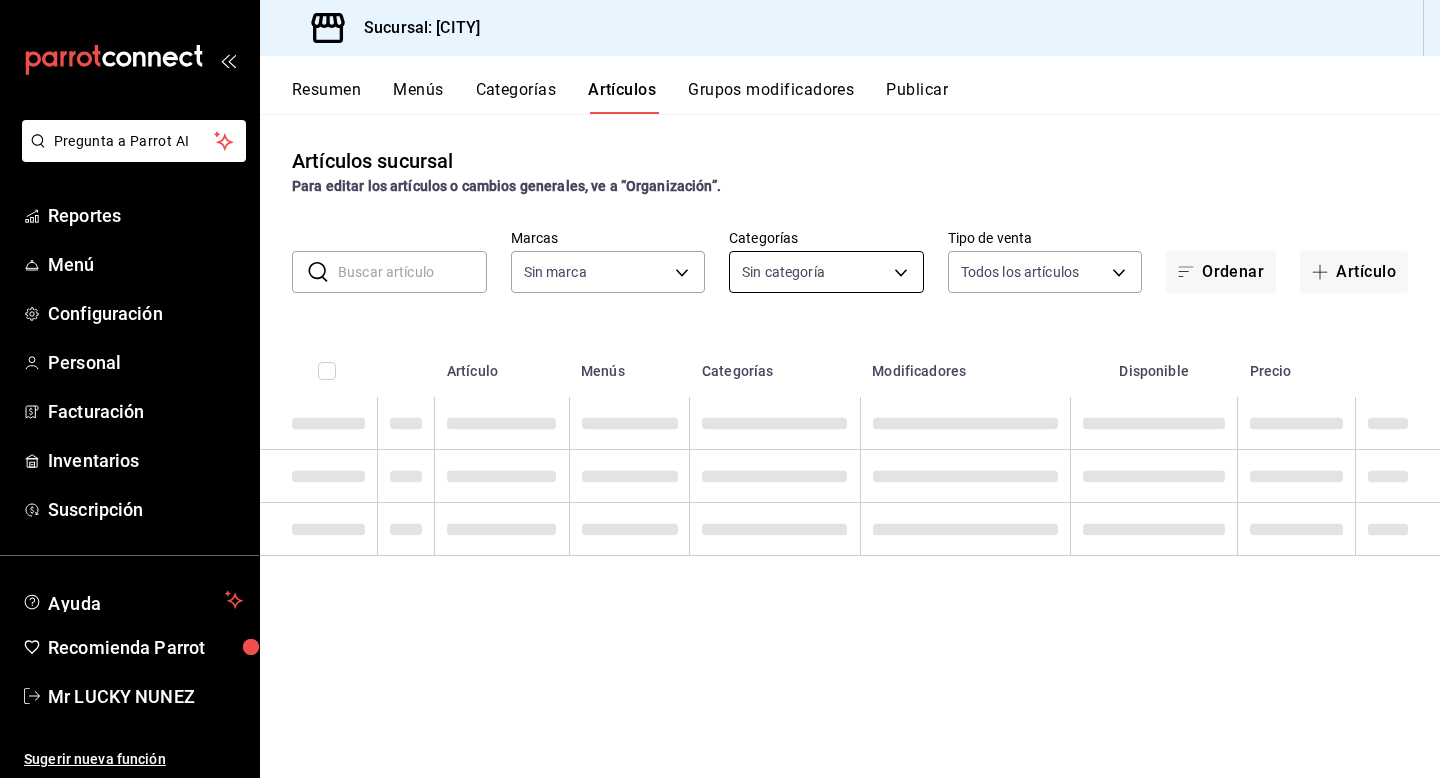 click on "Pregunta a Parrot AI Reportes   Menú   Configuración   Personal   Facturación   Inventarios   Suscripción   Ayuda Recomienda Parrot   Mr  LUCKY NUNEZ   Sugerir nueva función   Sucursal: Beantown (CDMX) Resumen Menús Categorías Artículos Grupos modificadores Publicar Artículos sucursal Para editar los artículos o cambios generales, ve a “Organización”. ​ ​ Marcas Sin marca 9ce6cc98-2625-485e-8c58-70385095dd3a Categorías Sin categoría Tipo de venta Todos los artículos ALL Ordenar Artículo Artículo Menús Categorías Modificadores Disponible Precio Guardar GANA 1 MES GRATIS EN TU SUSCRIPCIÓN AQUÍ ¿Recuerdas cómo empezó tu restaurante?
Hoy puedes ayudar a un colega a tener el mismo cambio que tú viviste.
Recomienda Parrot directamente desde tu Portal Administrador.
Es fácil y rápido.
🎁 Por cada restaurante que se una, ganas 1 mes gratis. Ver video tutorial Ir a video Pregunta a Parrot AI Reportes   Menú   Configuración   Personal   Facturación   Inventarios   Suscripción" at bounding box center (720, 389) 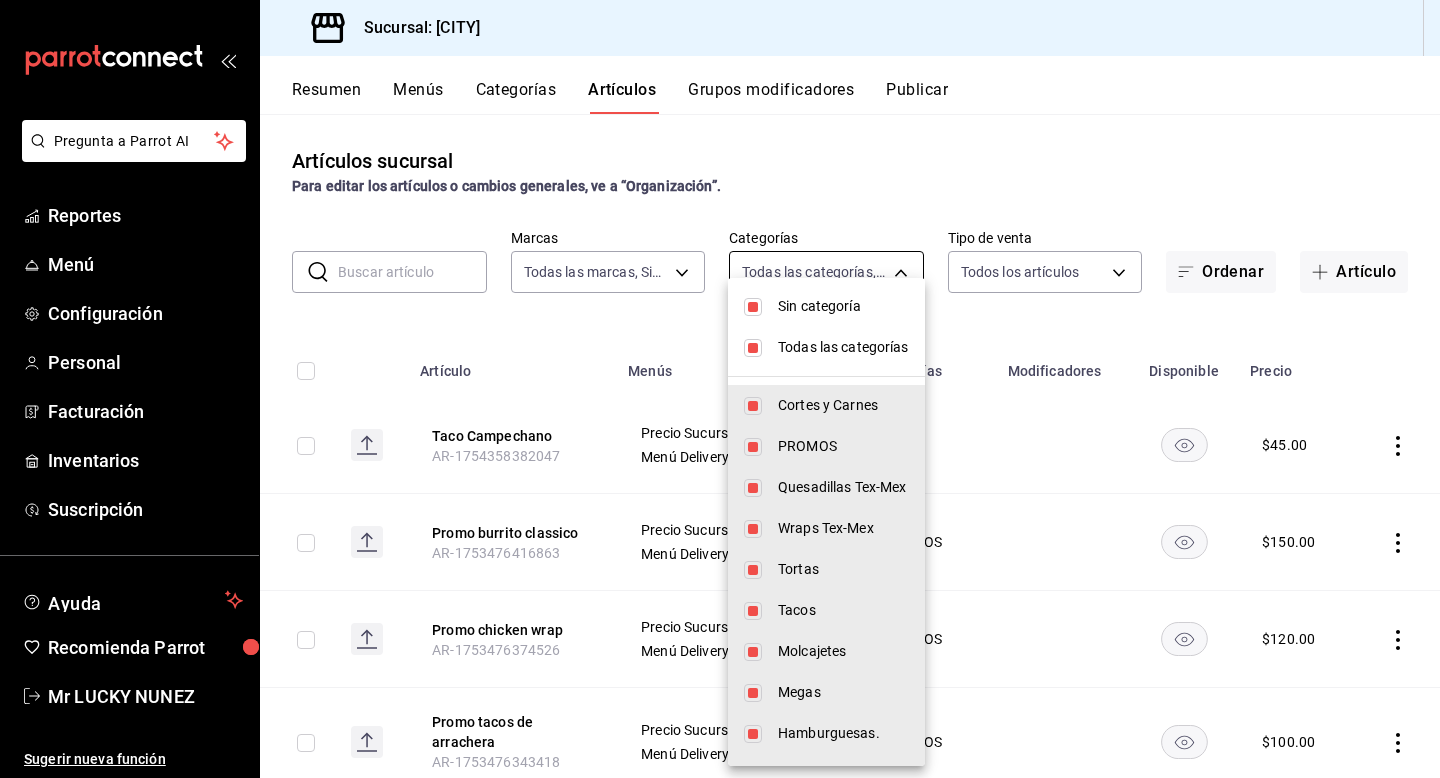 type on "a6972441-578b-4116-8bf6-dada8ac01588,934ca46b-c1ee-4224-8988-a39e8f71ebec,61c57ba7-38d2-4946-9267-be9a707086f1,856b0b0e-d082-4ae1-8167-44626262ccd9,db17e9d3-e68f-462f-87b5-8cffcab94f38,1b927622-5047-4ad8-9172-3dcf5bd906a9,b98bb1e0-6593-468c-8526-d416589cfa57,6f765548-8772-43b5-9561-a12b8c62914e,a6381b51-2999-4a8f-8cc8-903f843680be,980b8f90-0d7e-49ea-bd3d-8b7525218133,b4a20ddf-8aa8-4220-97bf-c72b440a498b,4b74f008-945d-4dd0-a29c-201b0a370165,16b11b6a-3441-4b9d-90e4-190ba1deb8f0,feddd641-3a4d-431c-a450-d2a8e13412ba,20de1786-91af-40e1-a0e5-f9d530f33b24,0850479f-2773-48d9-b8ce-342d277528fe,d538c7fd-5948-49e5-a096-8878b63adecc,3af2dbf6-7738-411b-85aa-7dd5f01494c7,b4edfb72-6e4a-40fb-a4c3-3f7f663bd326,9db587d5-e8ed-4ed7-89ad-b3cc60012517" 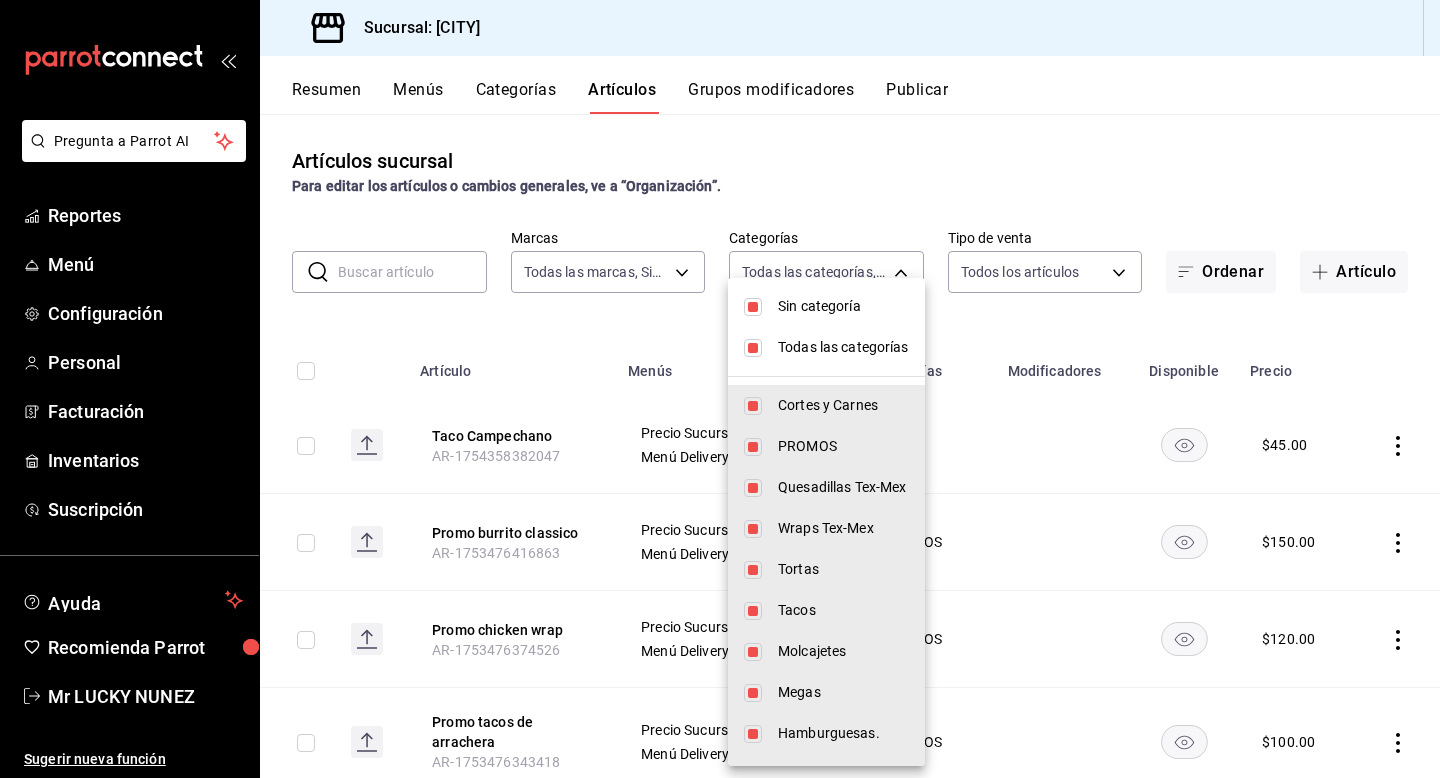 click on "Todas las categorías" at bounding box center [843, 347] 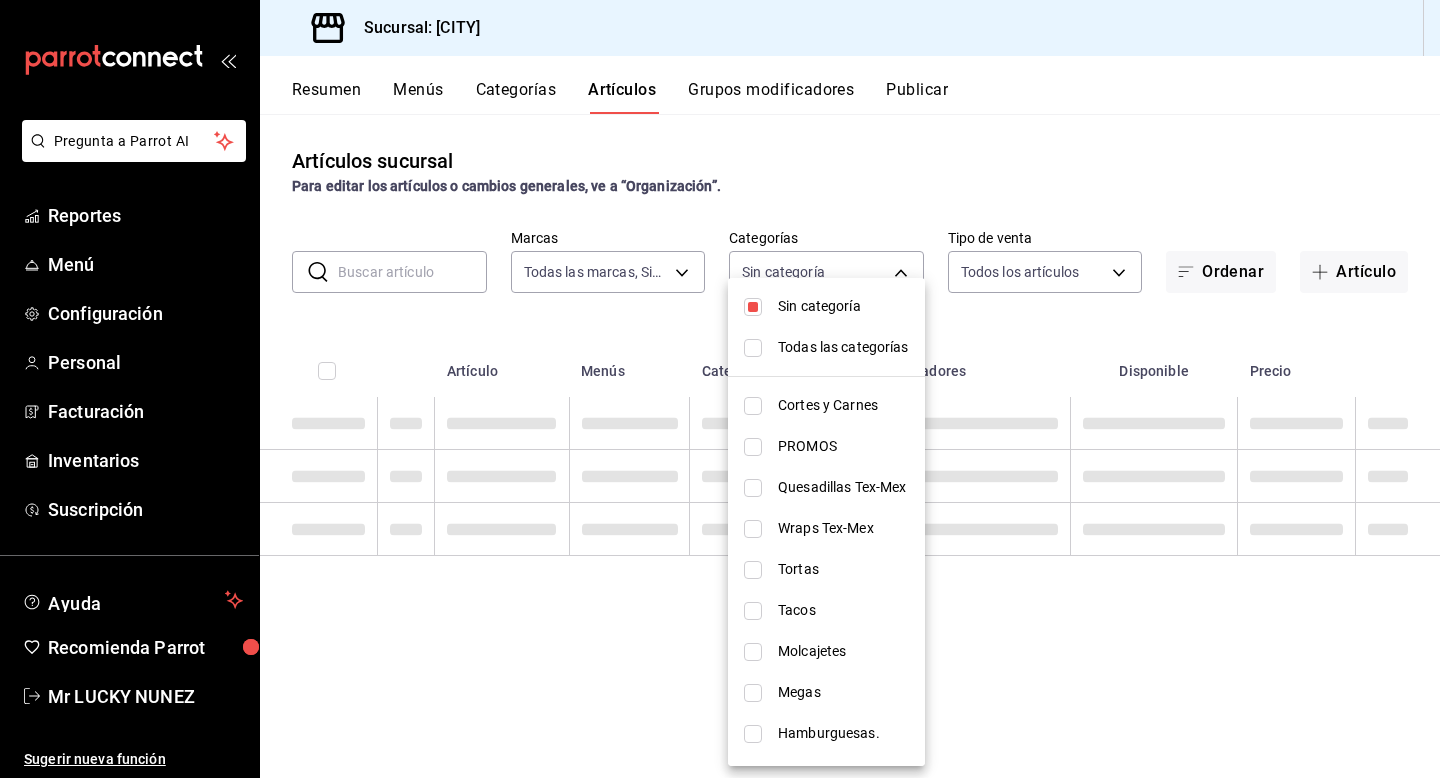 click on "Sin categoría" at bounding box center [843, 306] 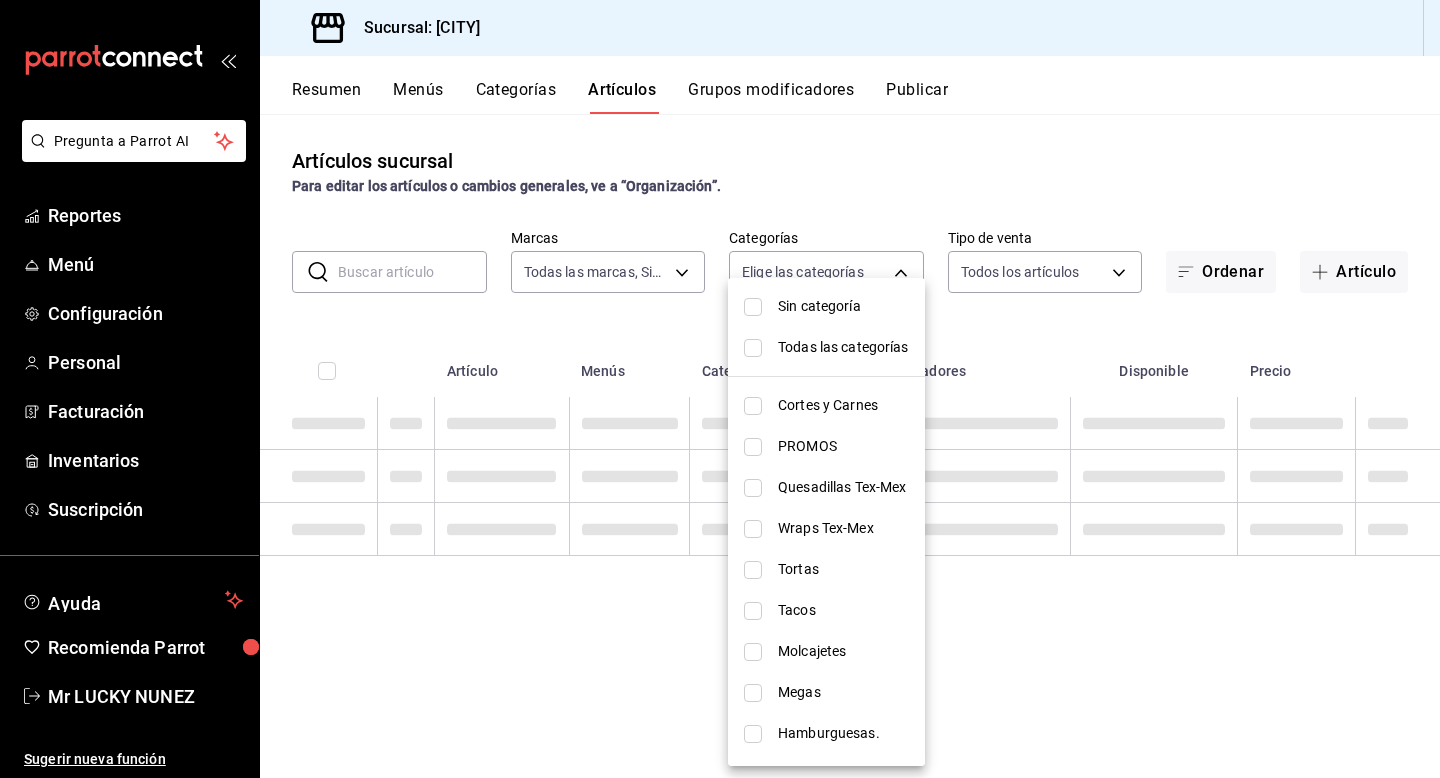 checkbox on "false" 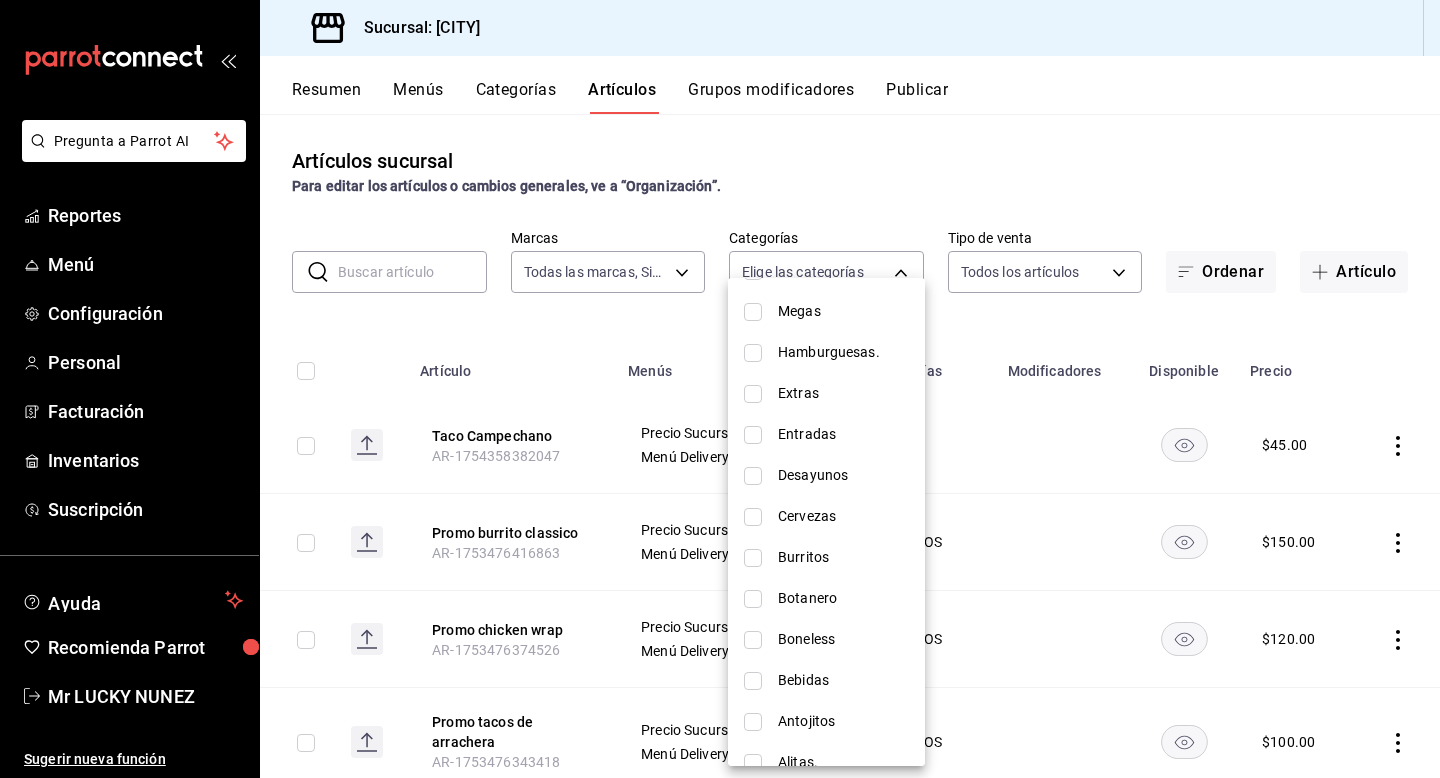 scroll, scrollTop: 447, scrollLeft: 0, axis: vertical 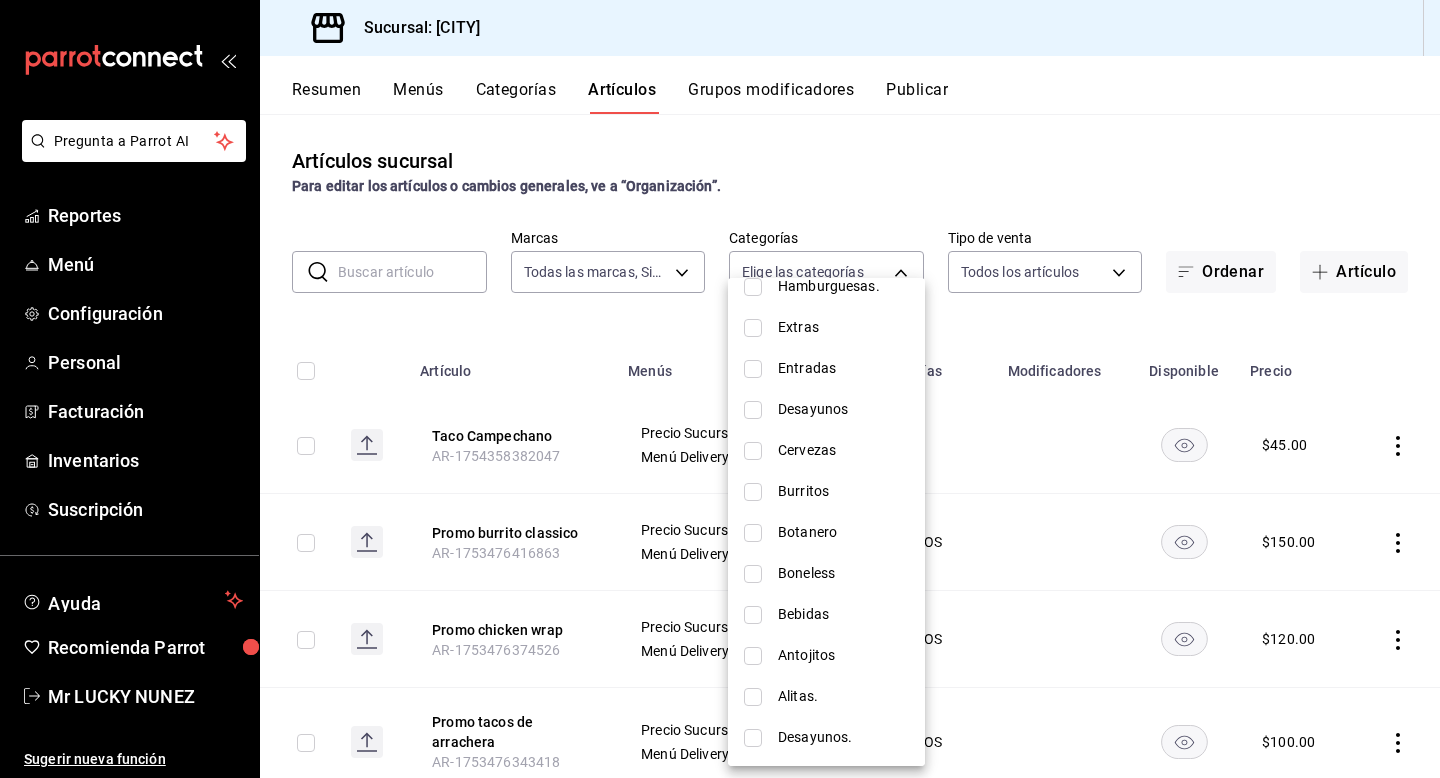 click on "Bebidas" at bounding box center [843, 614] 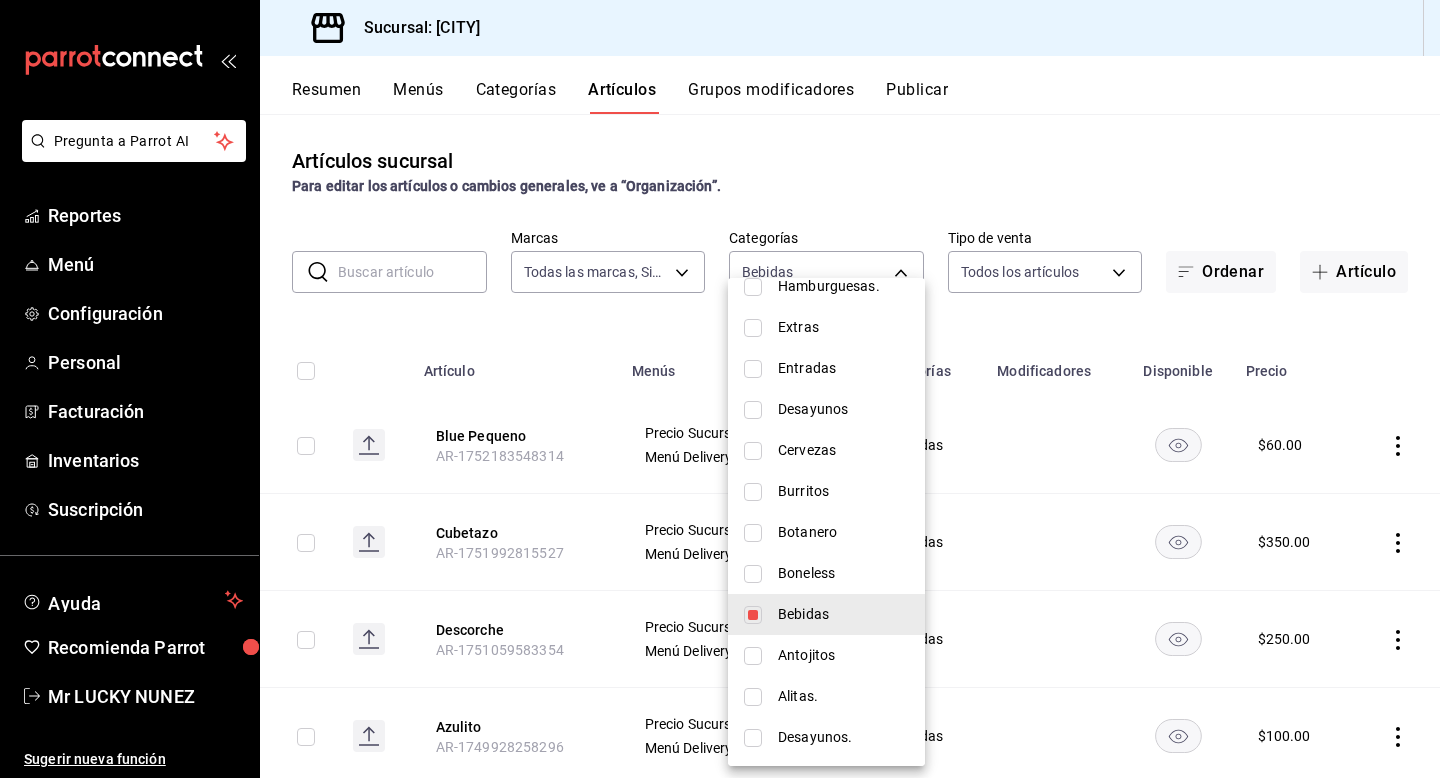 click at bounding box center [720, 389] 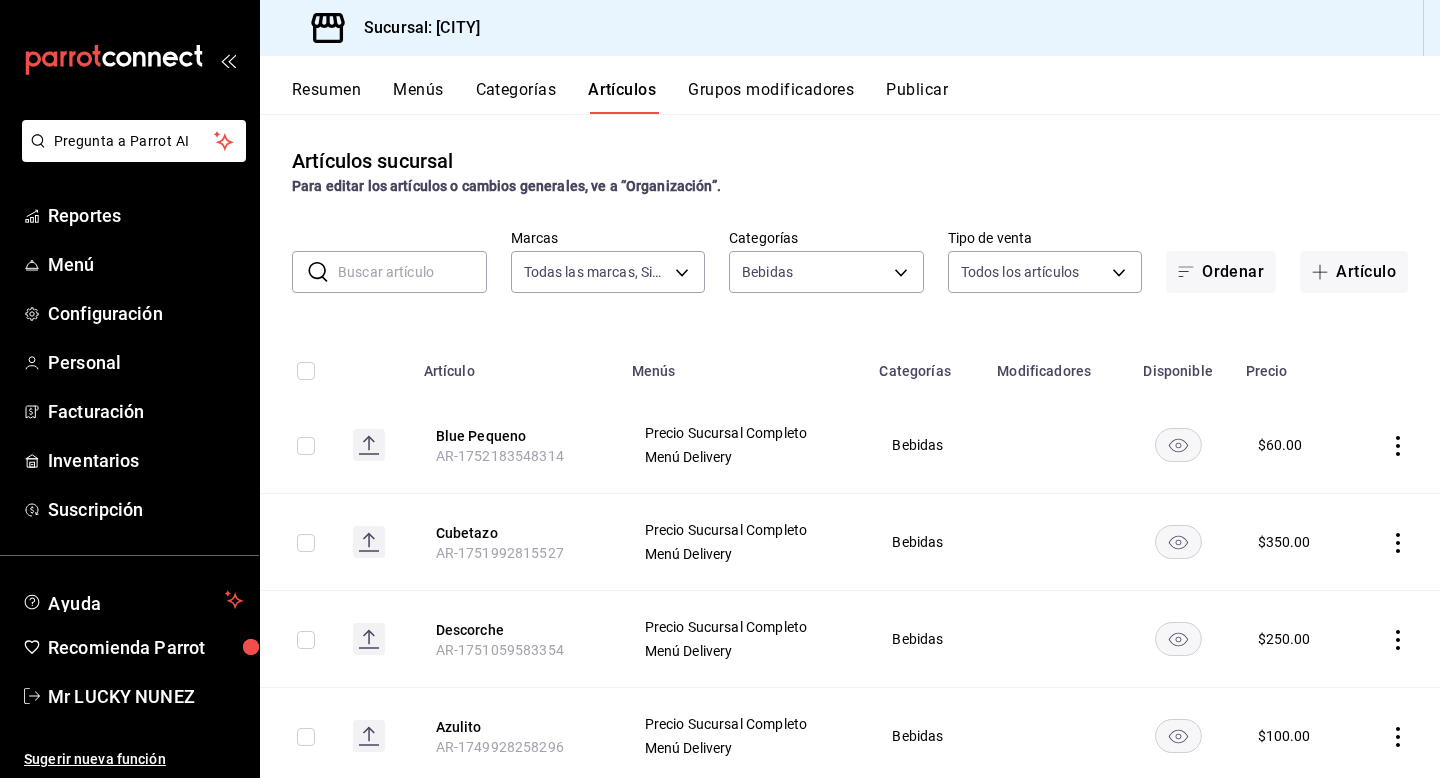 click 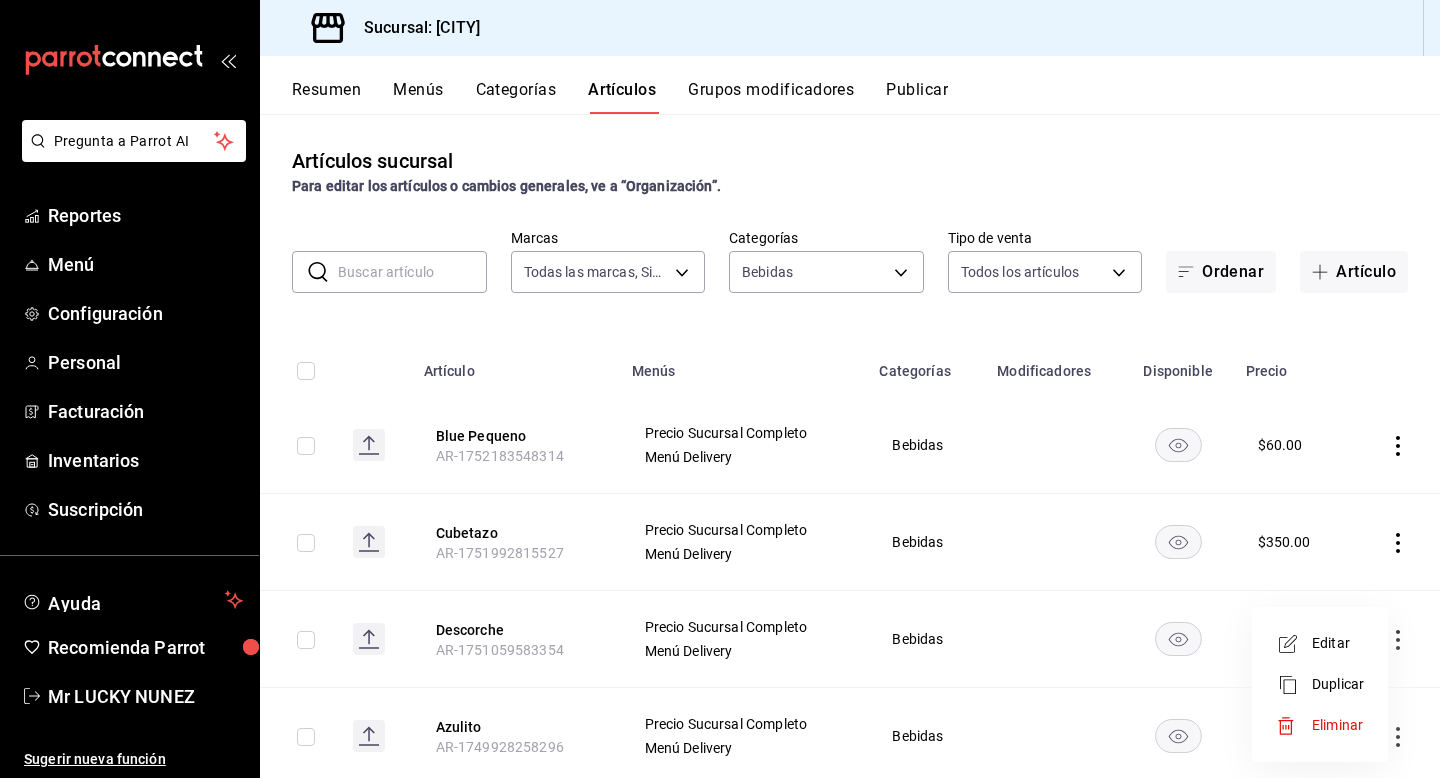 click on "Editar" at bounding box center (1338, 643) 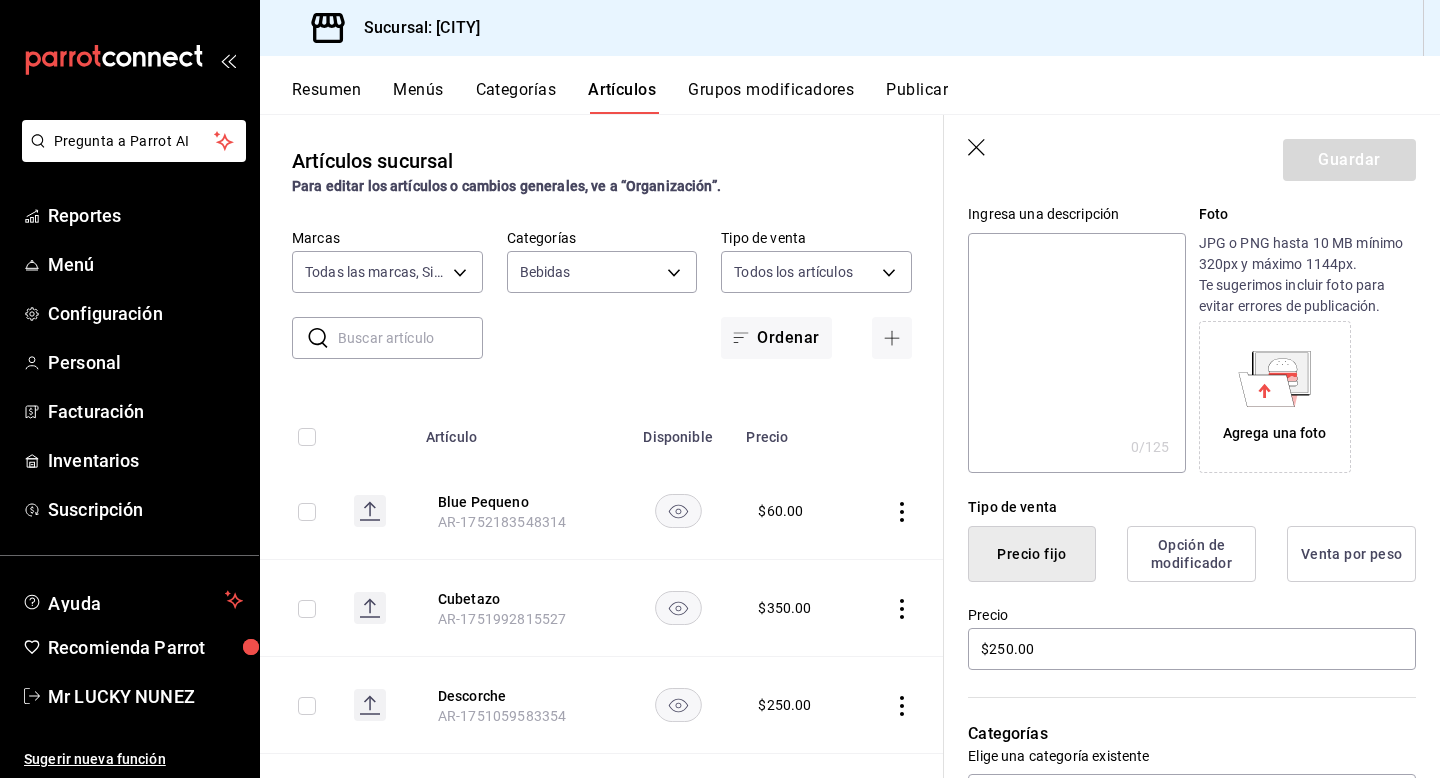 scroll, scrollTop: 273, scrollLeft: 0, axis: vertical 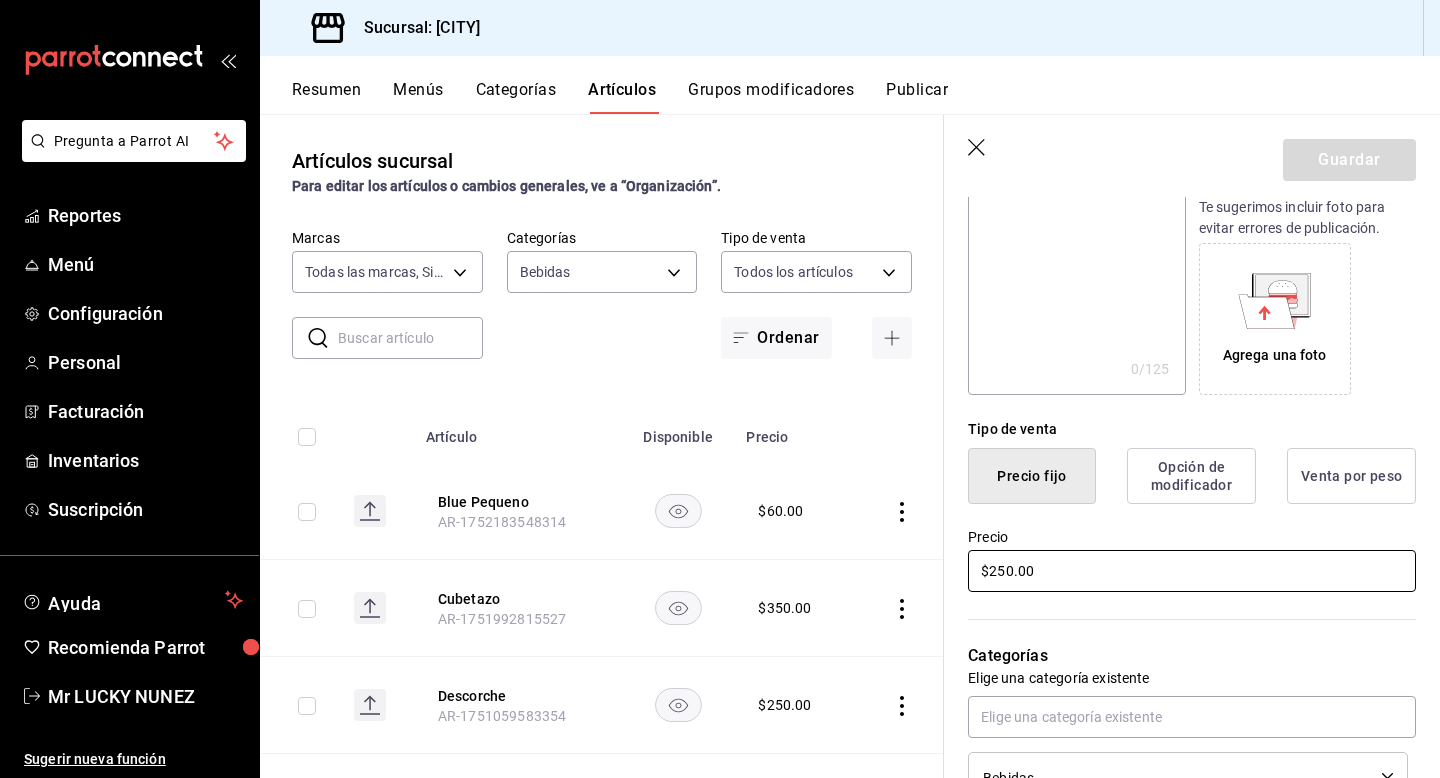 click on "$250.00" at bounding box center [1192, 571] 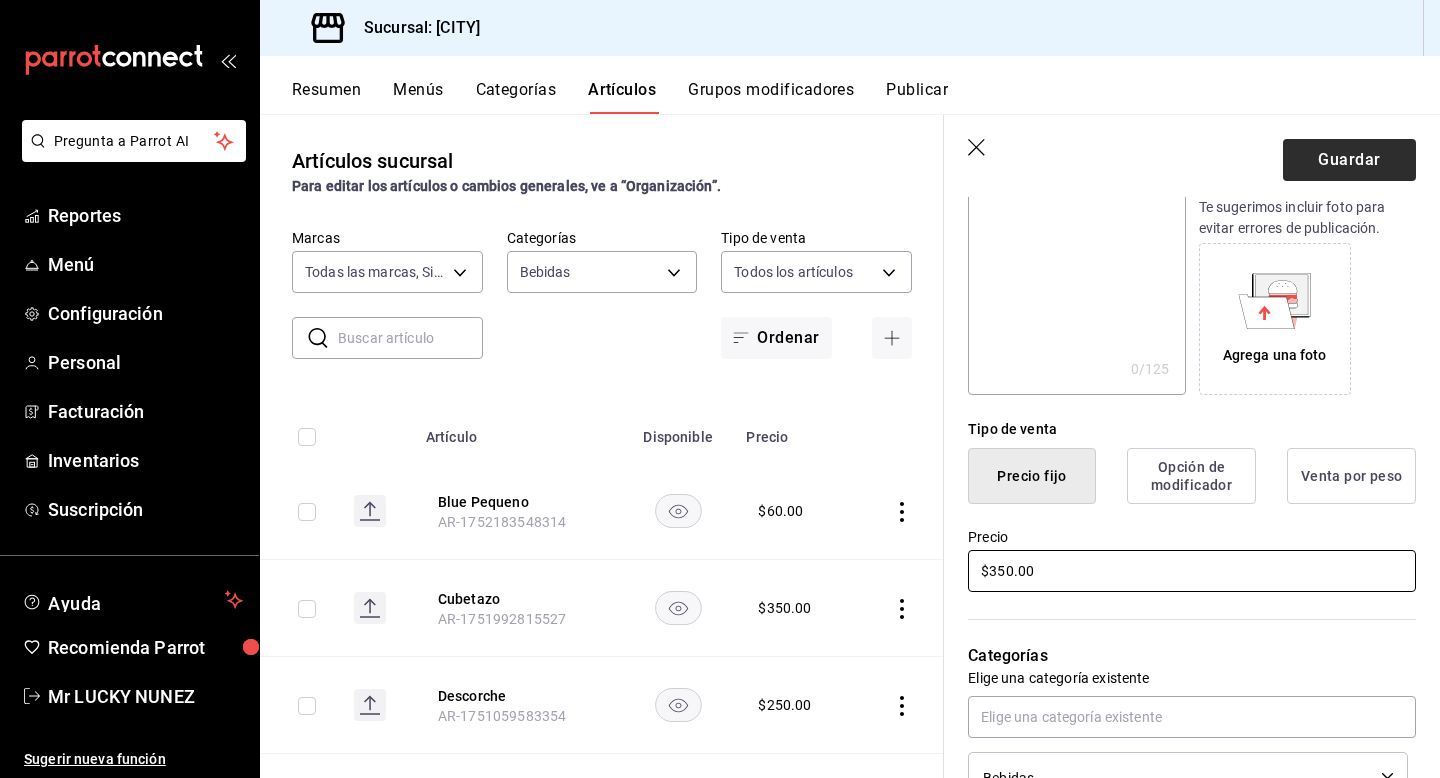 type on "$350.00" 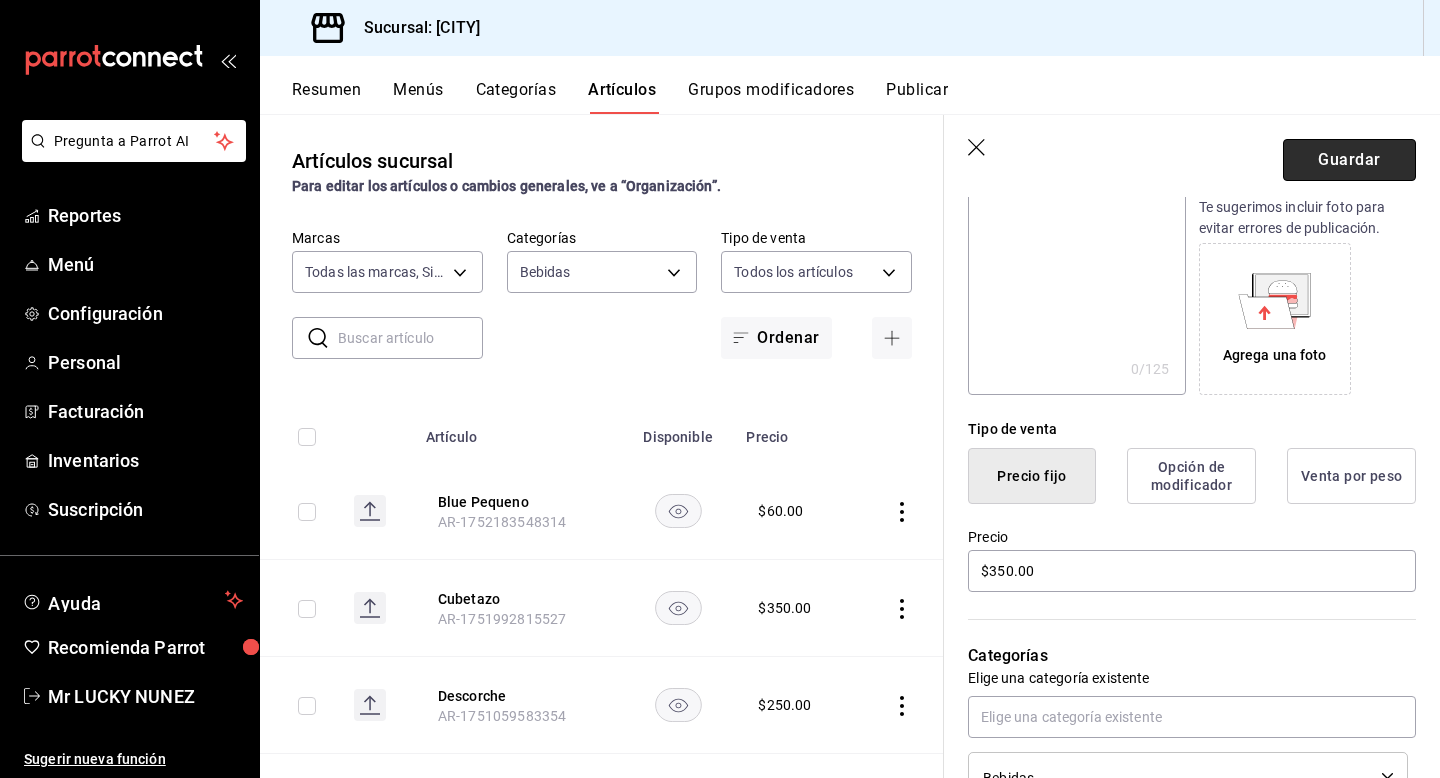 click on "Guardar" at bounding box center [1349, 160] 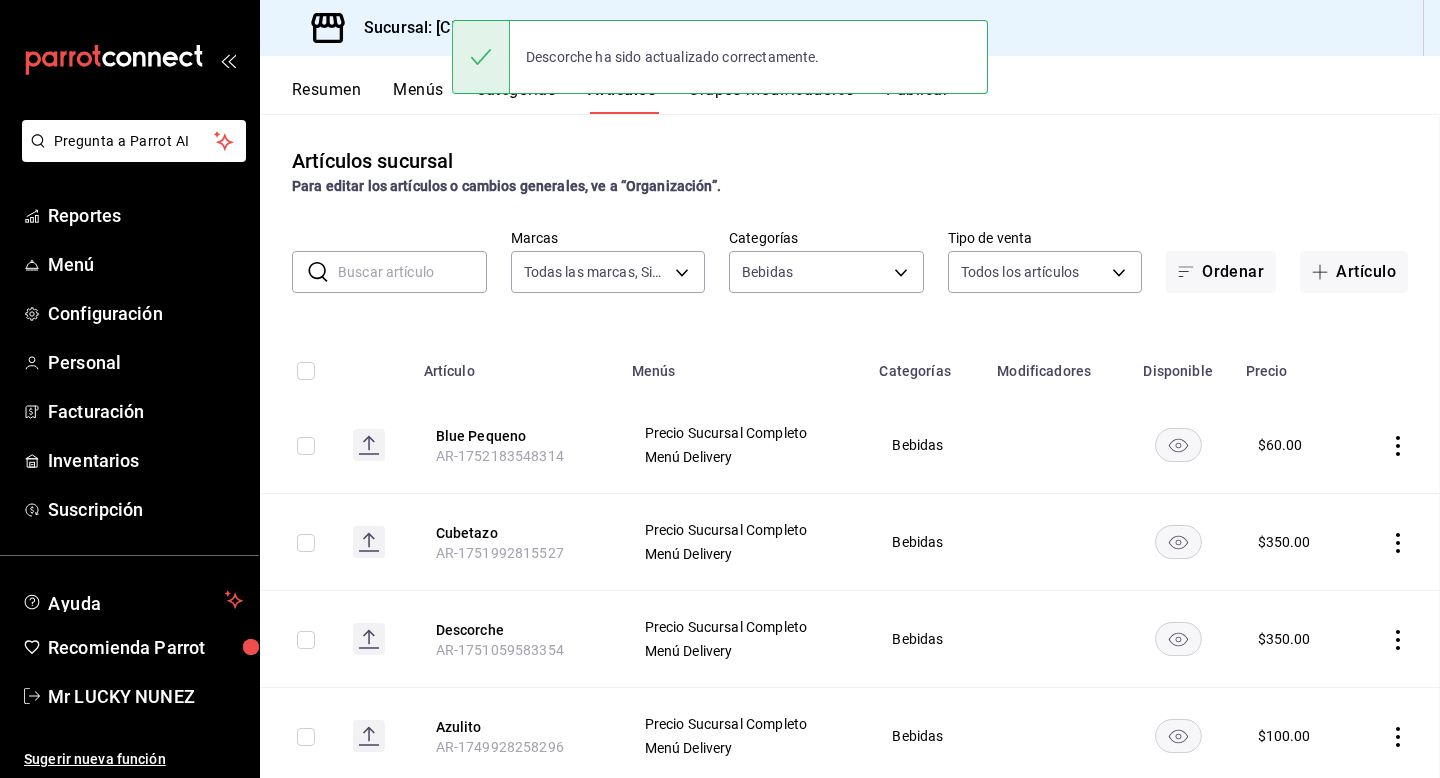 scroll, scrollTop: 0, scrollLeft: 0, axis: both 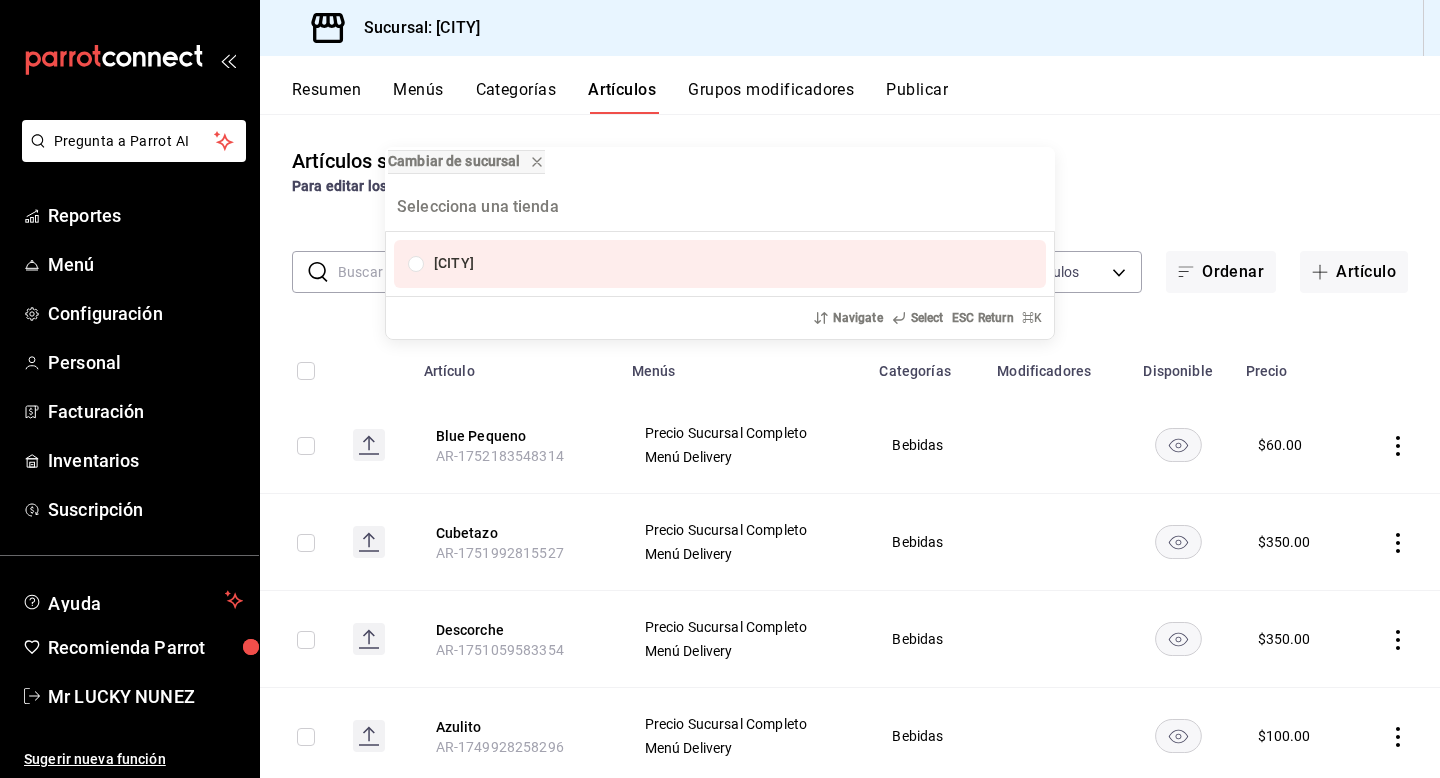 click on "Cambiar de sucursal Beantown (CDMX) Navigate Select ESC Return ⌘ K" at bounding box center (720, 389) 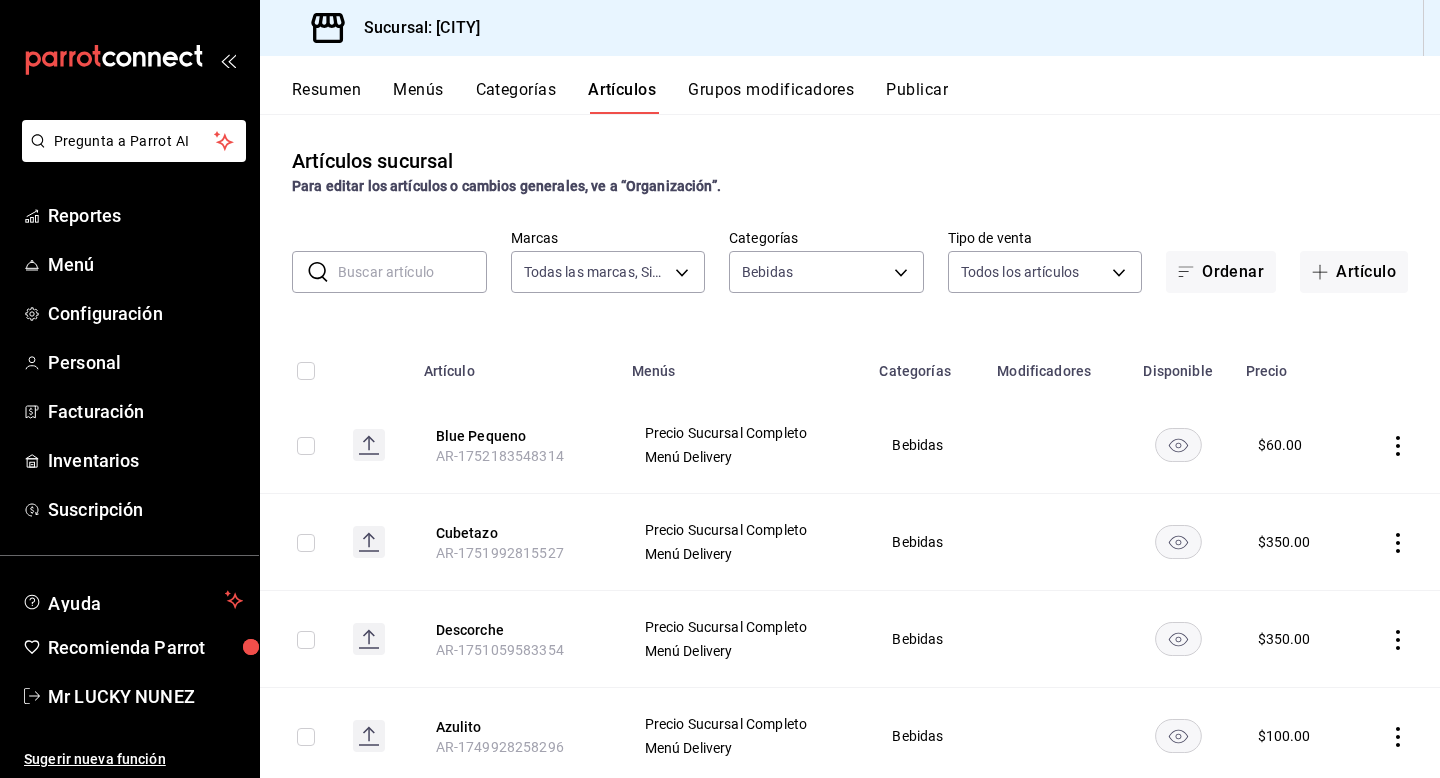 scroll, scrollTop: 175, scrollLeft: 0, axis: vertical 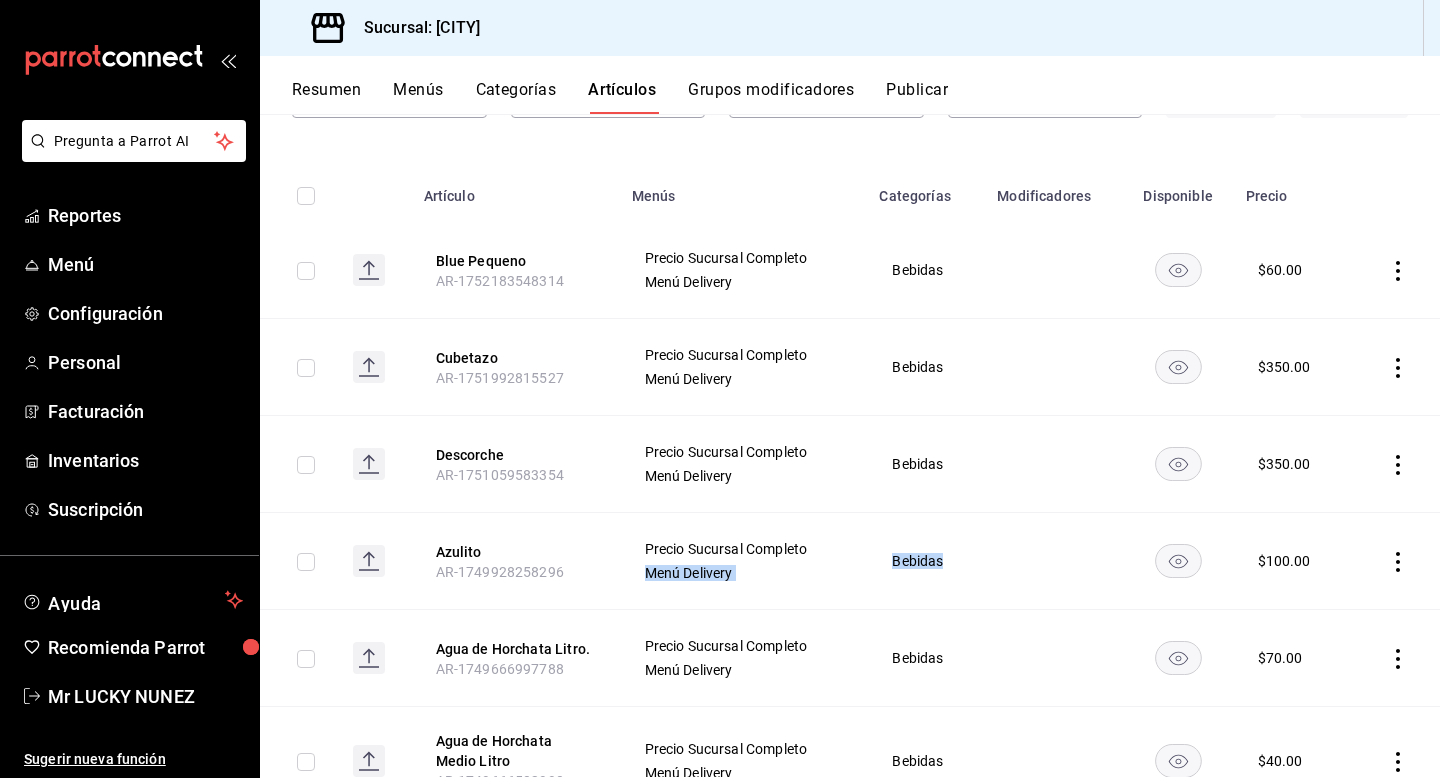 drag, startPoint x: 1064, startPoint y: 528, endPoint x: 552, endPoint y: 606, distance: 517.90735 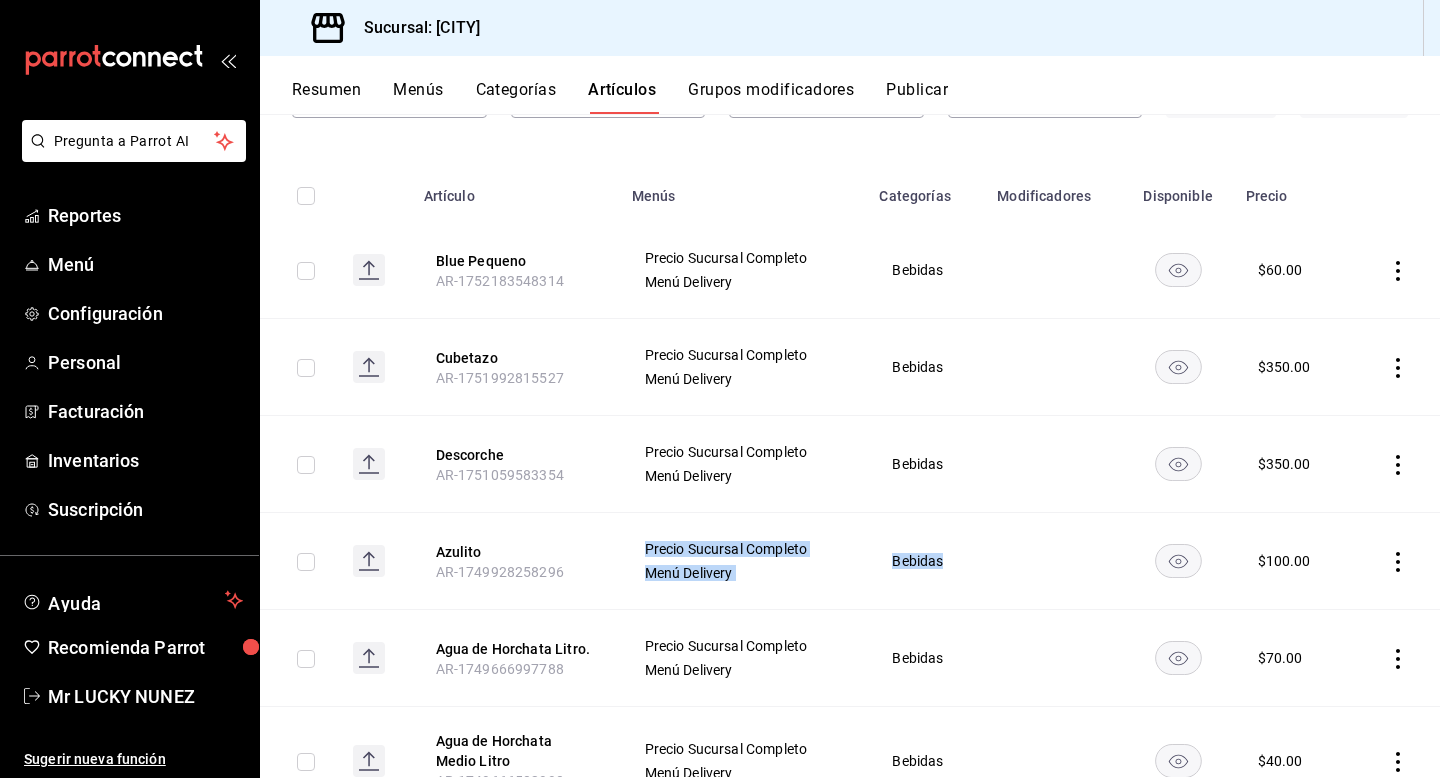 drag, startPoint x: 552, startPoint y: 606, endPoint x: 575, endPoint y: 601, distance: 23.537205 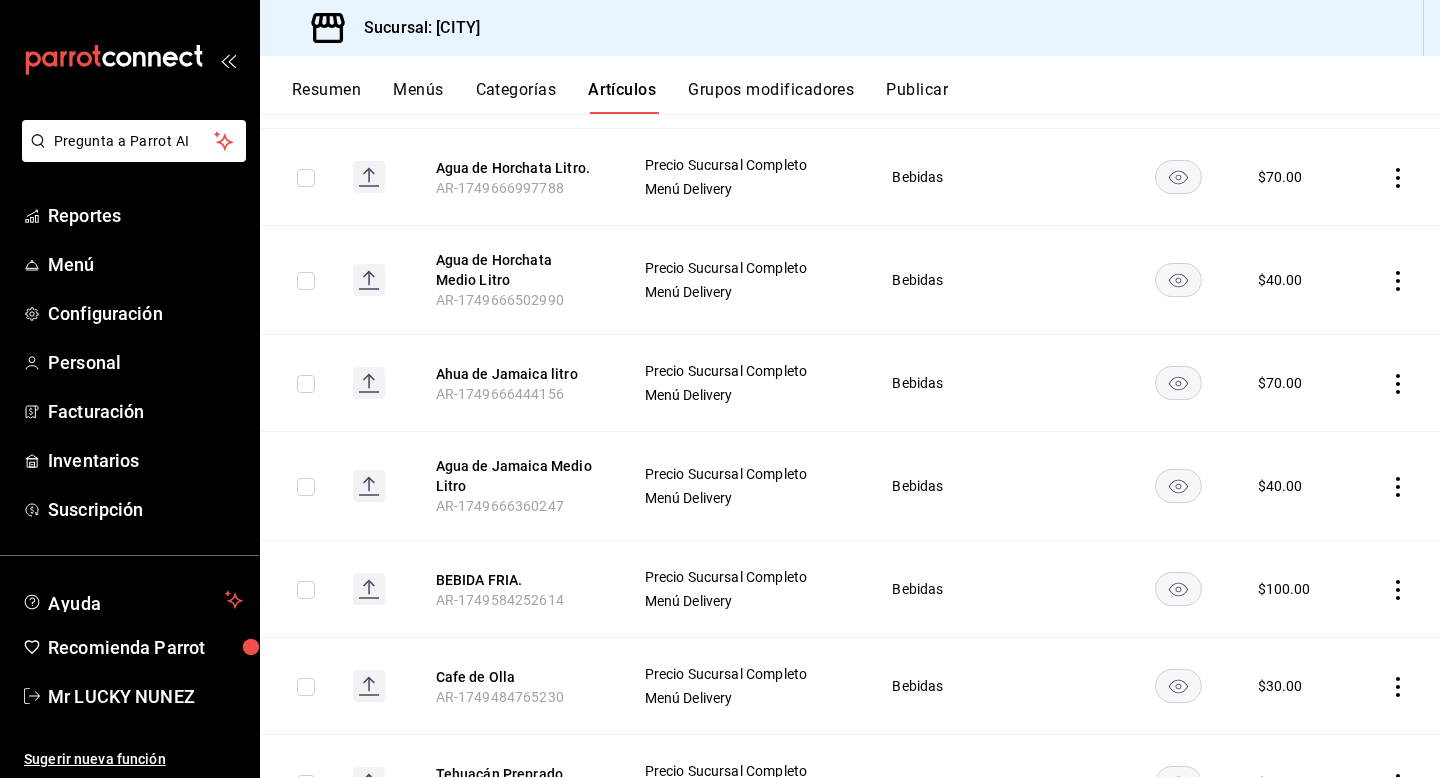 scroll, scrollTop: 818, scrollLeft: 0, axis: vertical 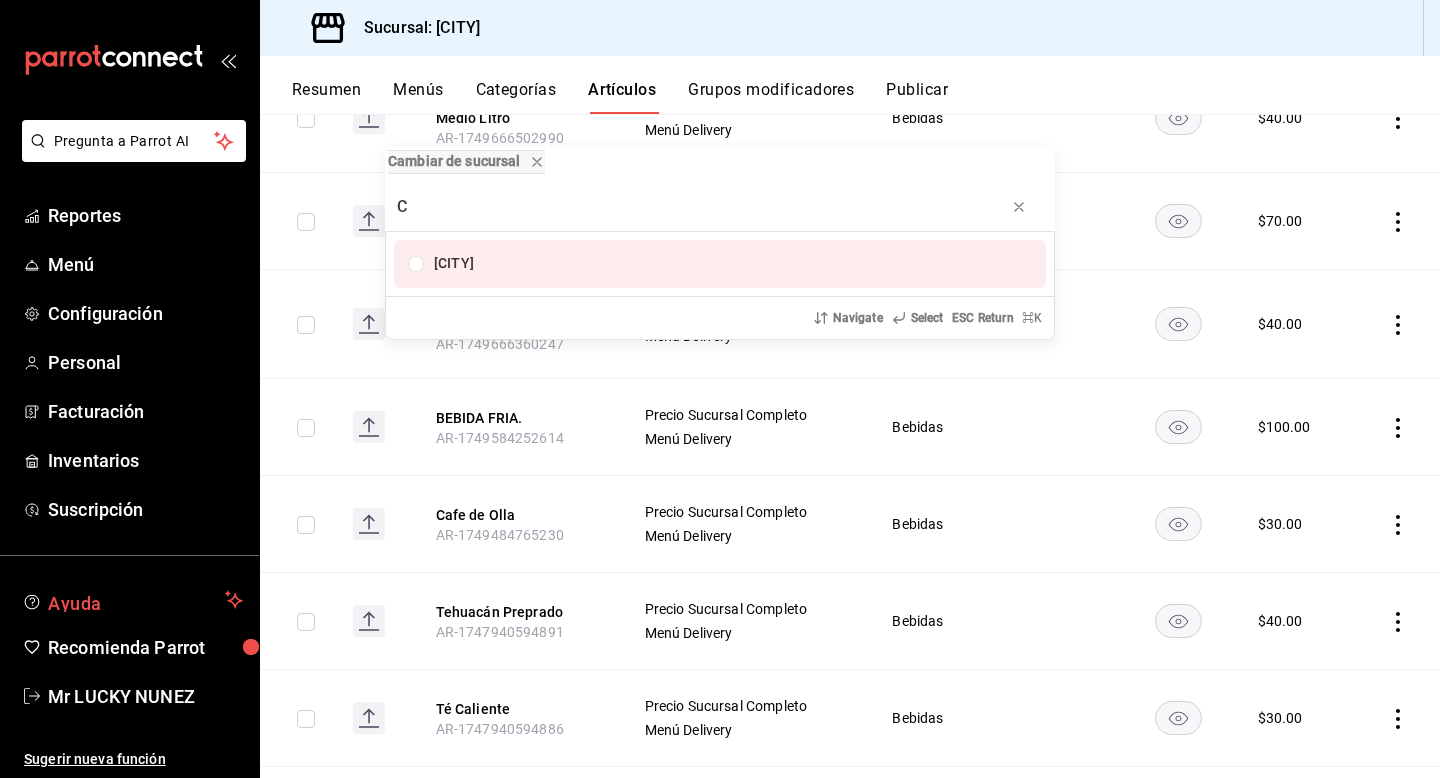 type on "C" 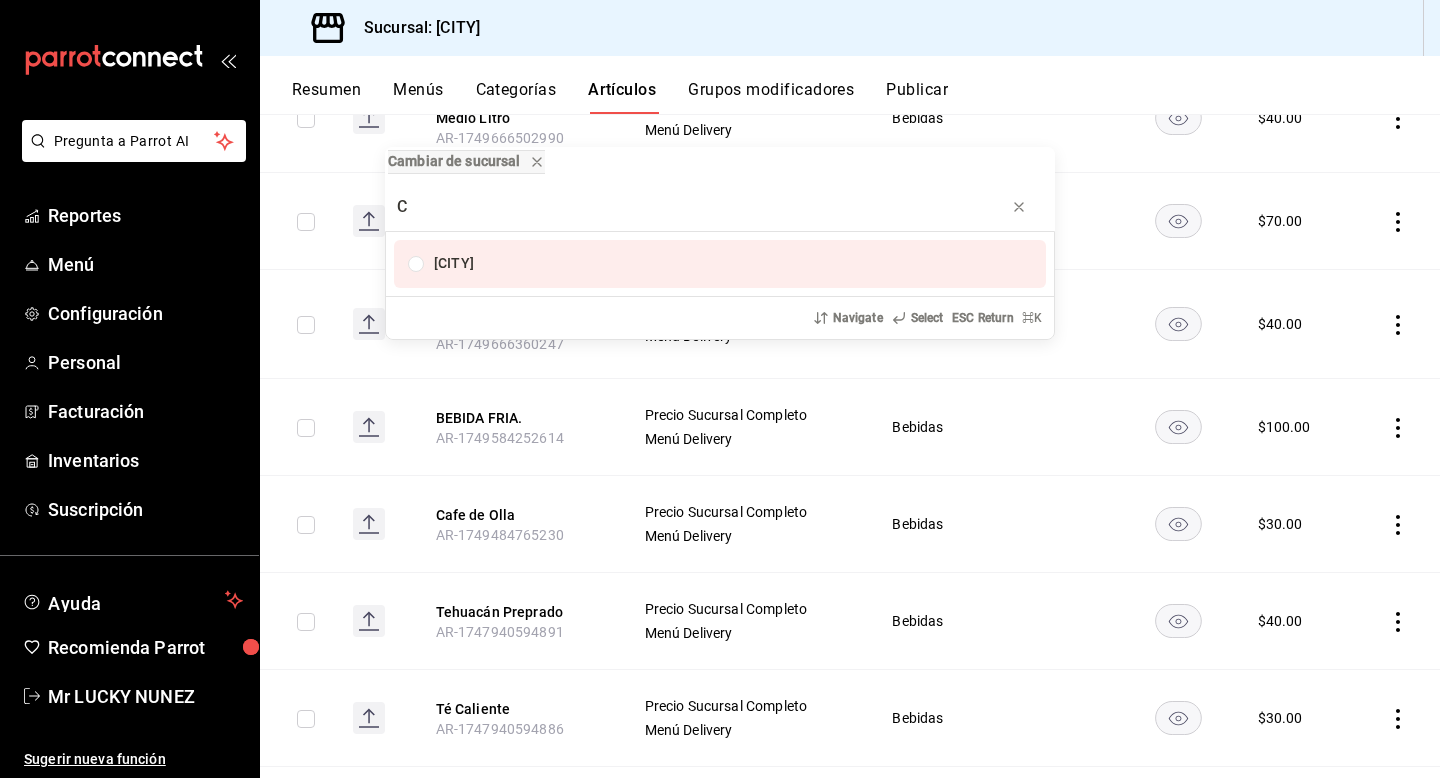 drag, startPoint x: 177, startPoint y: 604, endPoint x: 178, endPoint y: 498, distance: 106.004715 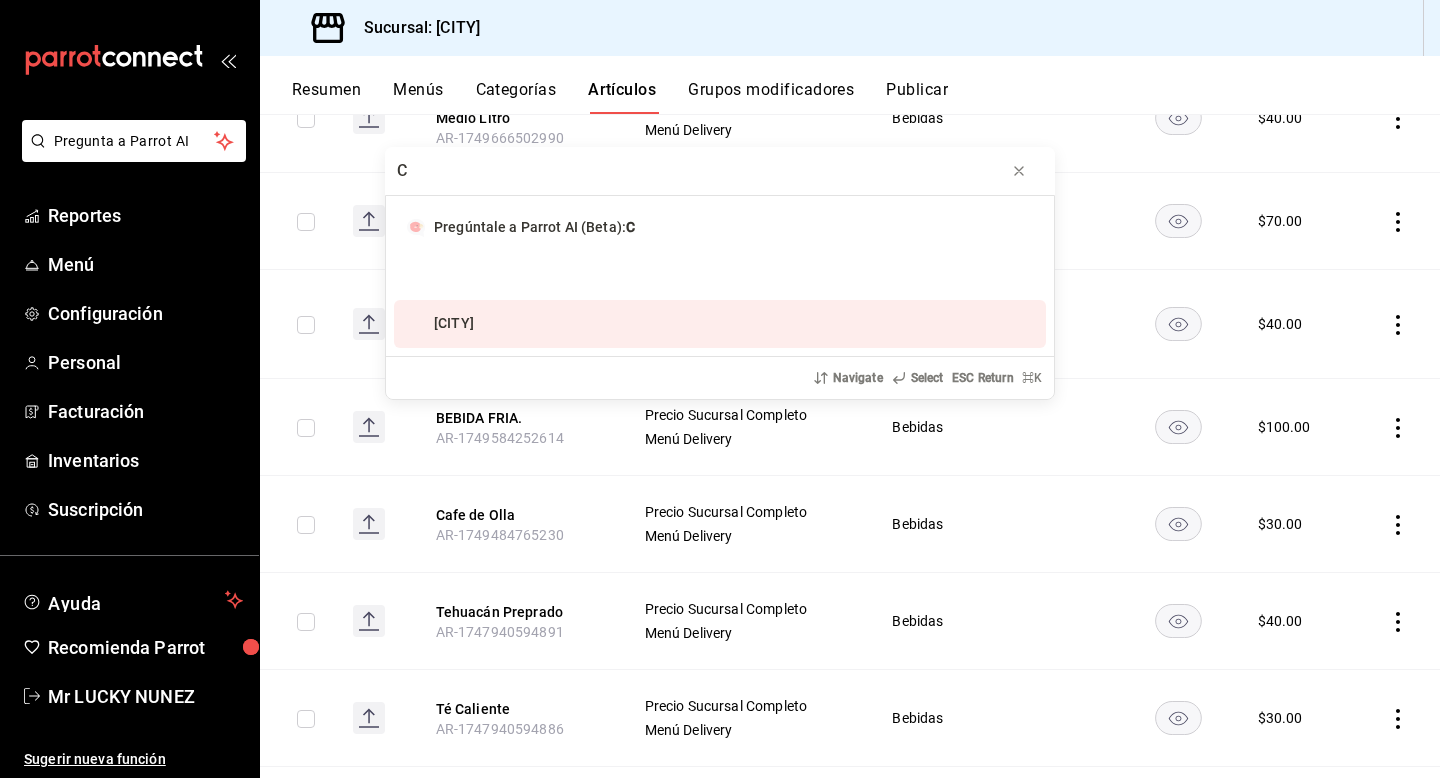 type 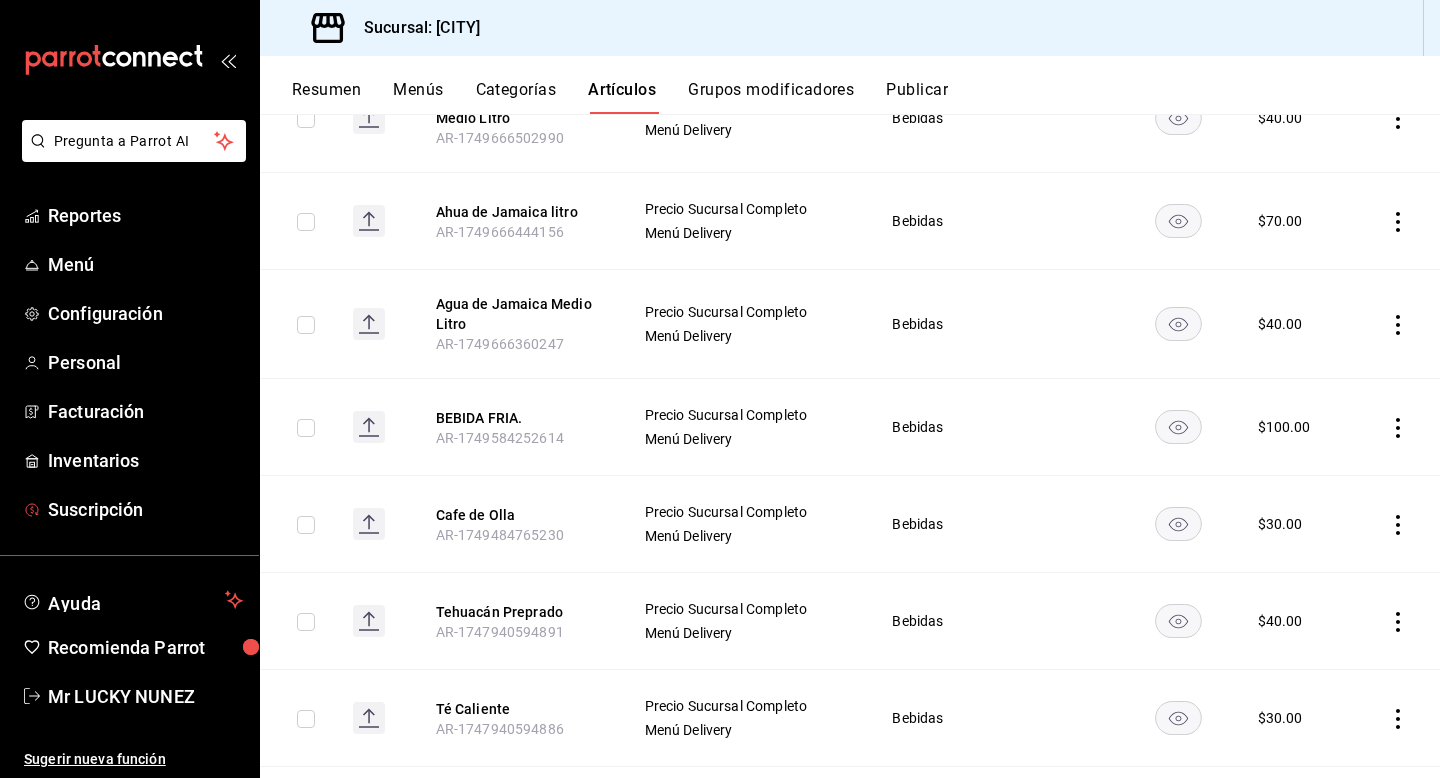 click on "Suscripción" at bounding box center [145, 509] 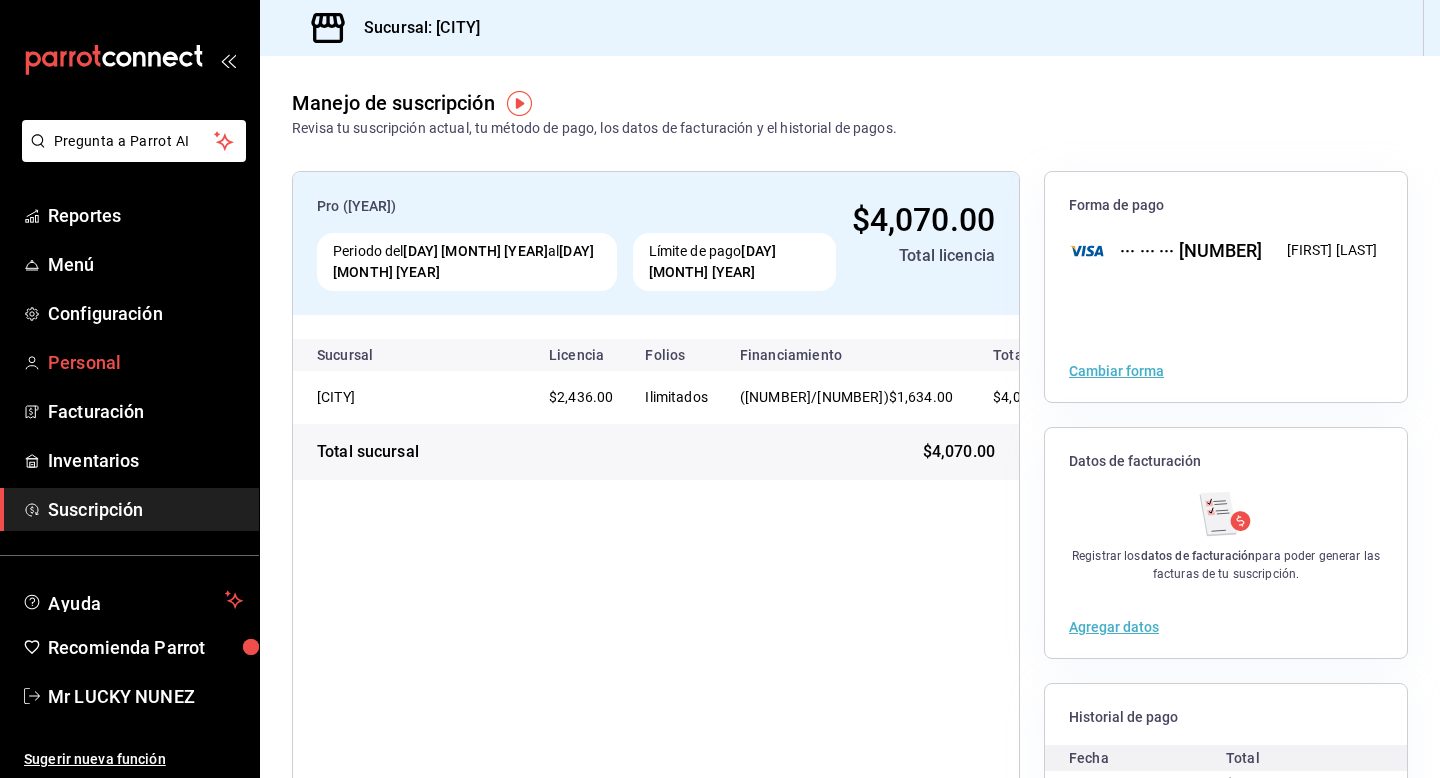 click on "Reportes   Menú   Configuración   Personal   Facturación   Inventarios   Suscripción" at bounding box center (129, 362) 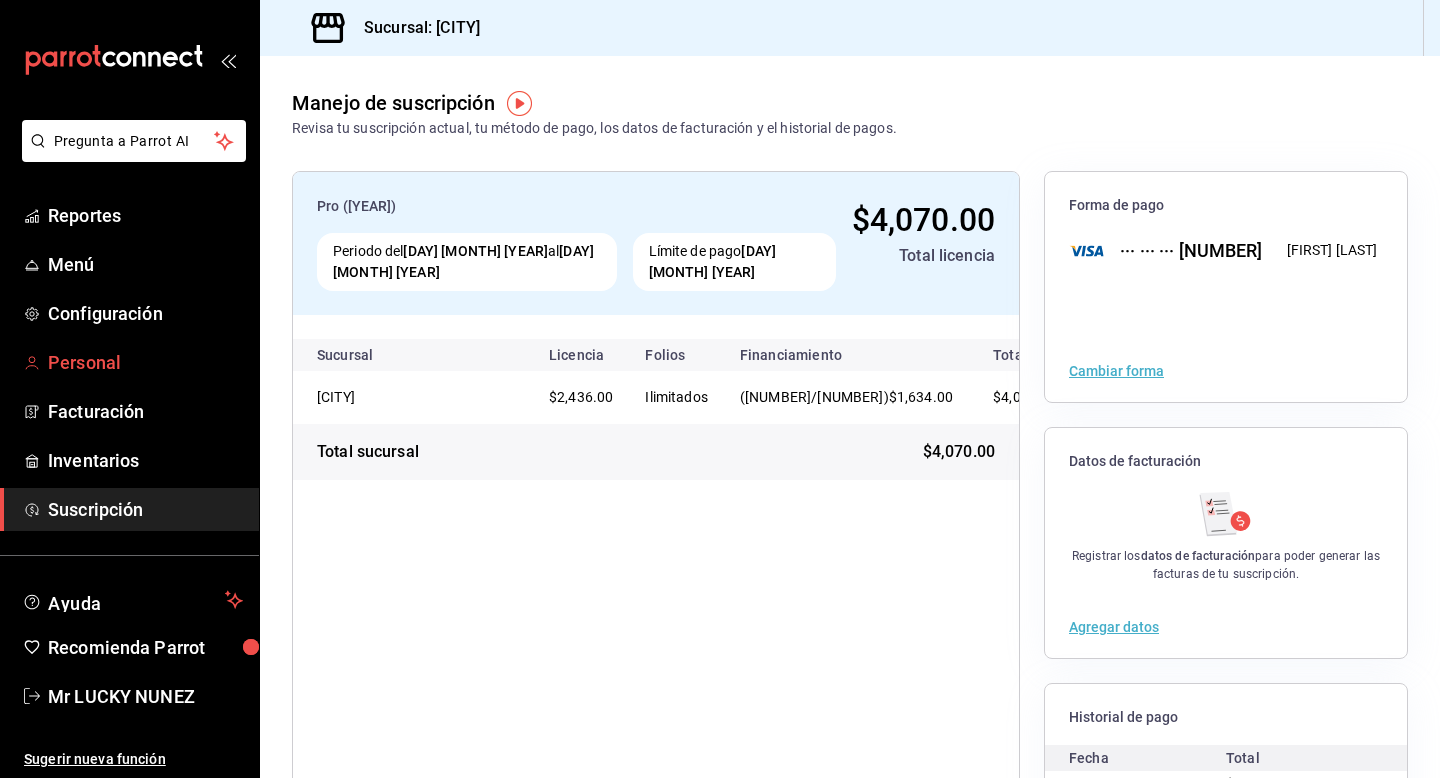 click on "Personal" at bounding box center [145, 362] 